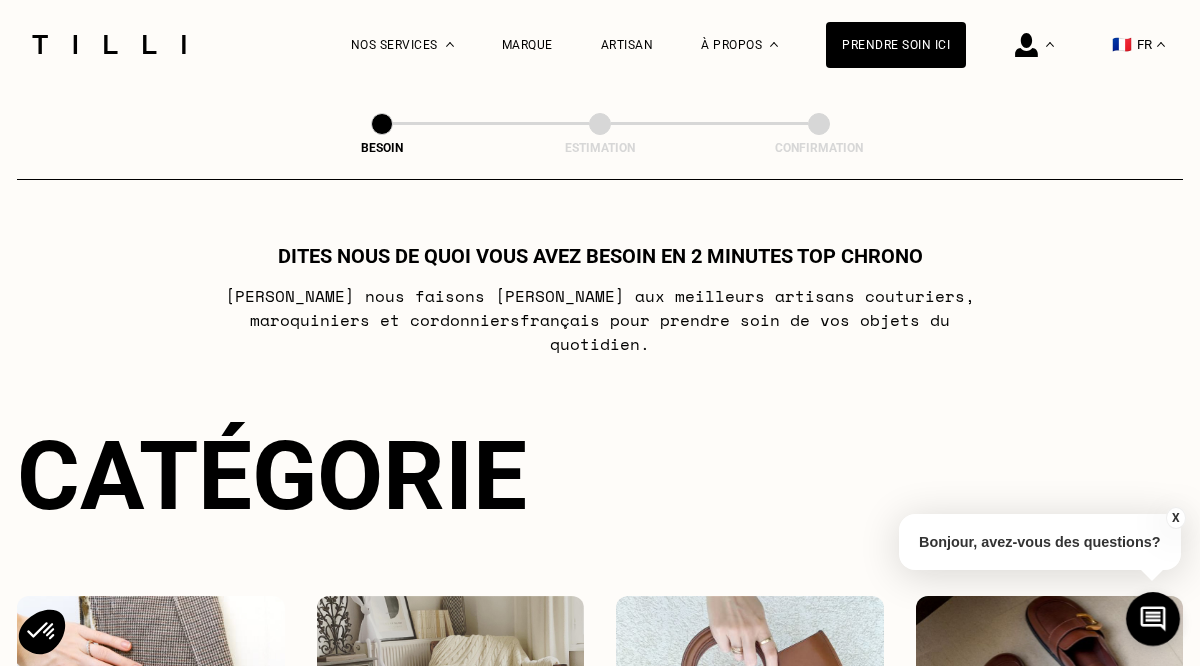 scroll, scrollTop: 0, scrollLeft: 0, axis: both 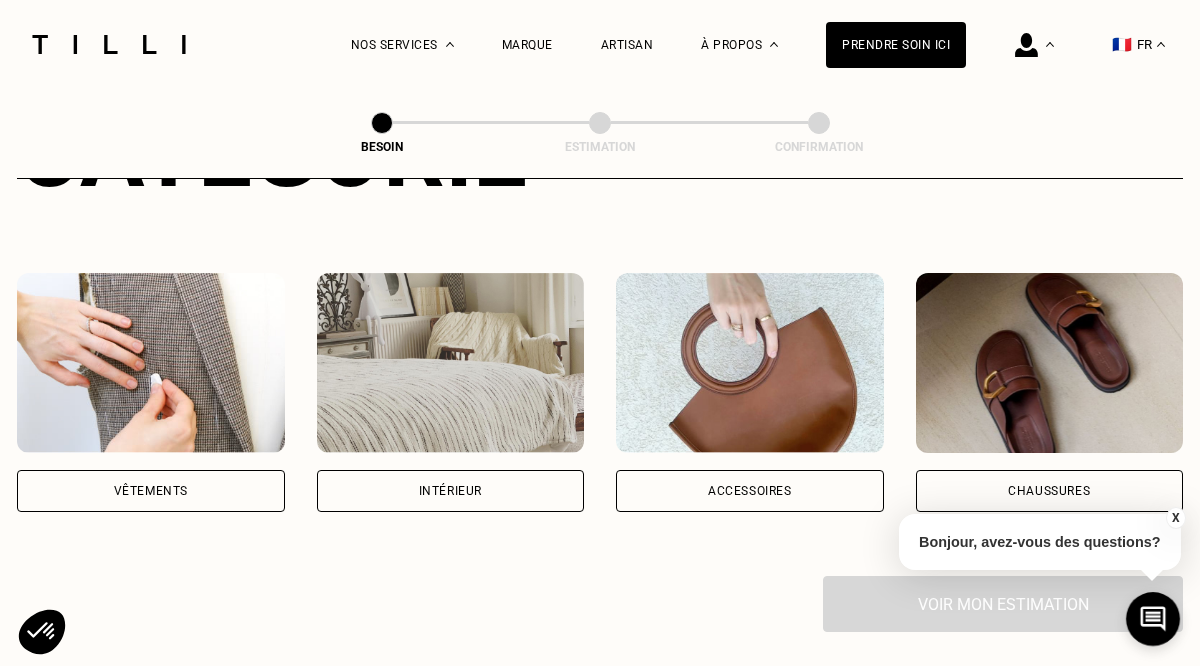 click on "Vêtements" at bounding box center [151, 491] 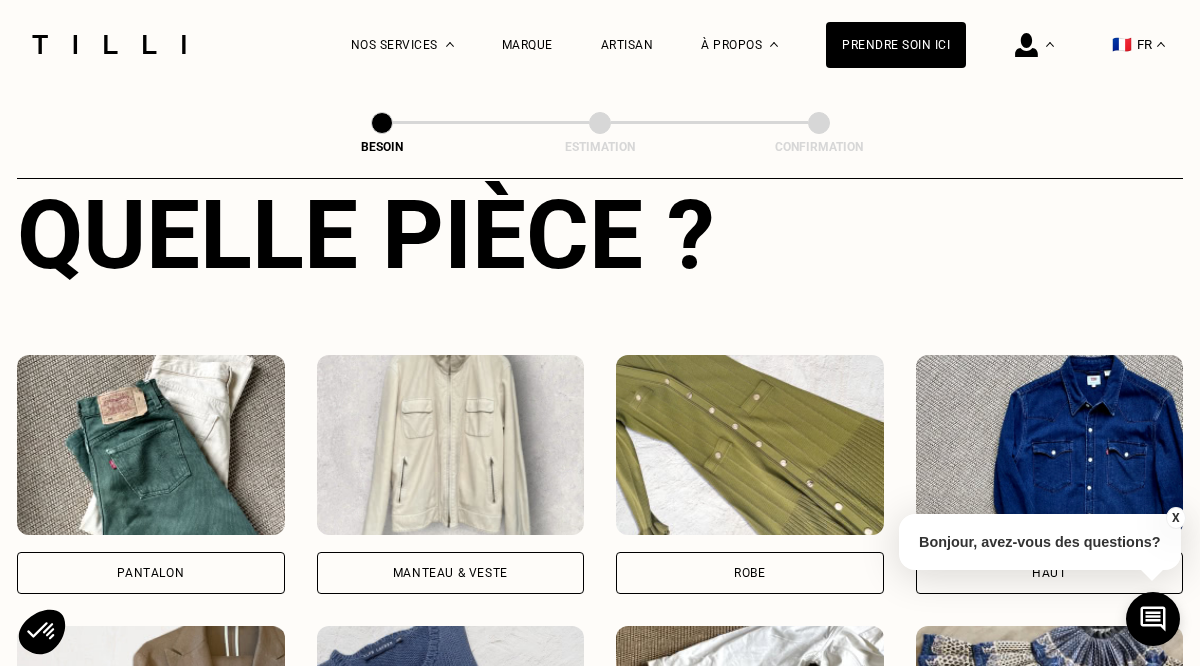 scroll, scrollTop: 785, scrollLeft: 0, axis: vertical 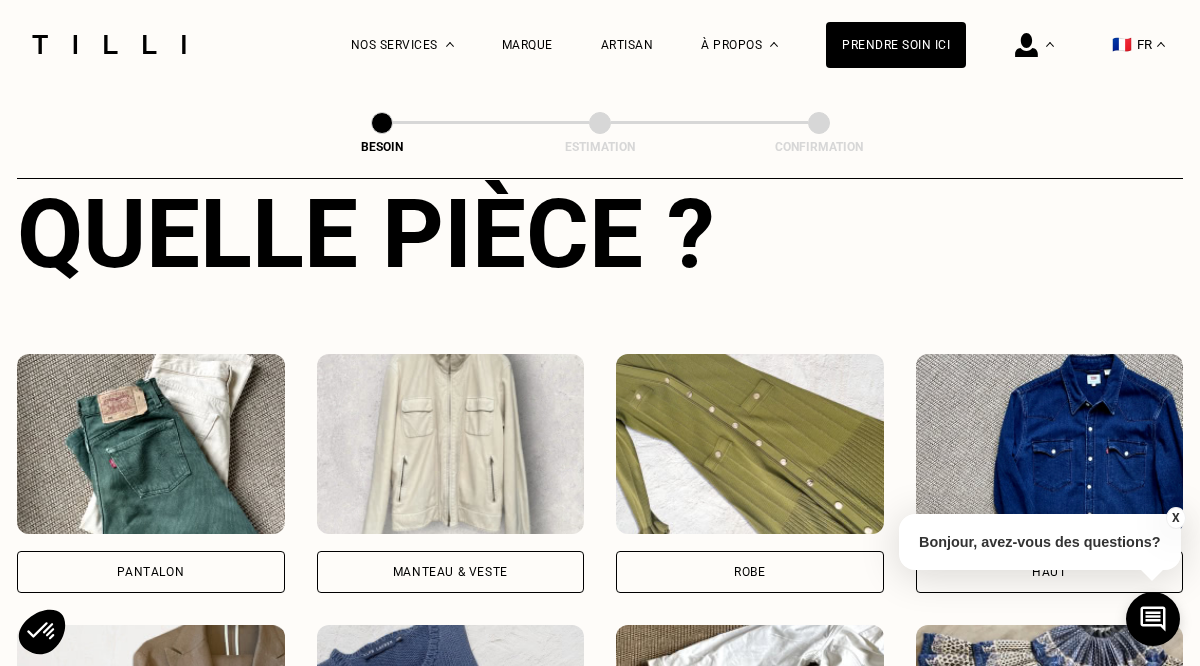 click on "Pantalon" at bounding box center (150, 572) 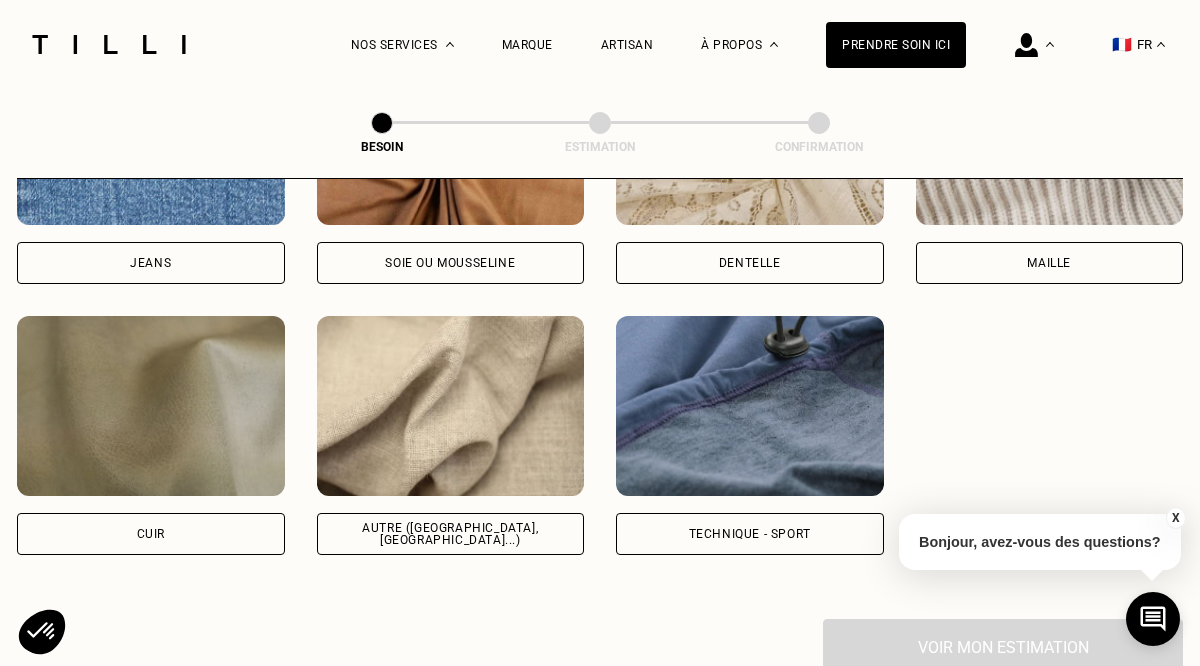 scroll, scrollTop: 2305, scrollLeft: 0, axis: vertical 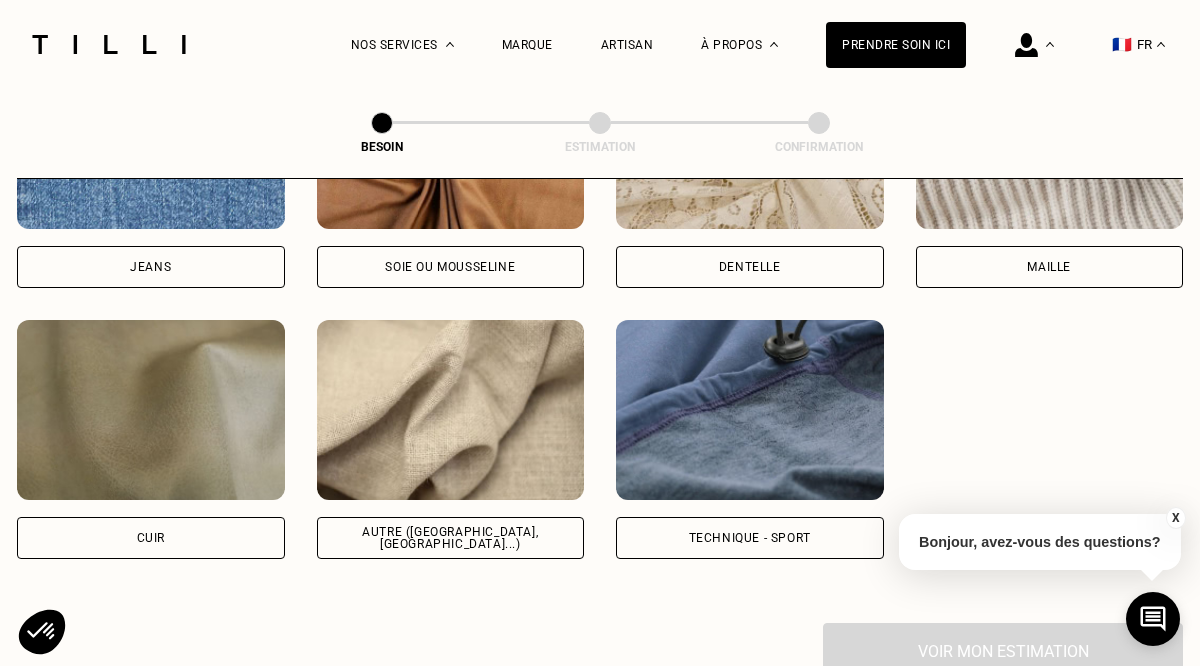 click on "Autre ([GEOGRAPHIC_DATA], [GEOGRAPHIC_DATA]...)" at bounding box center [451, 538] 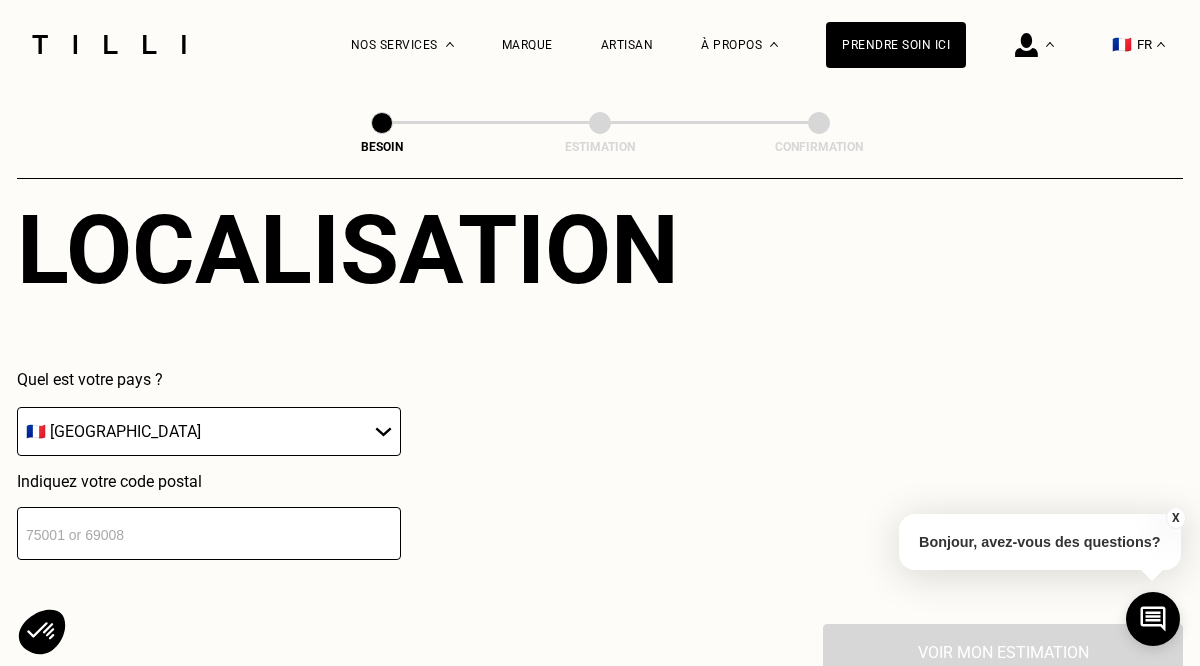 scroll, scrollTop: 2829, scrollLeft: 0, axis: vertical 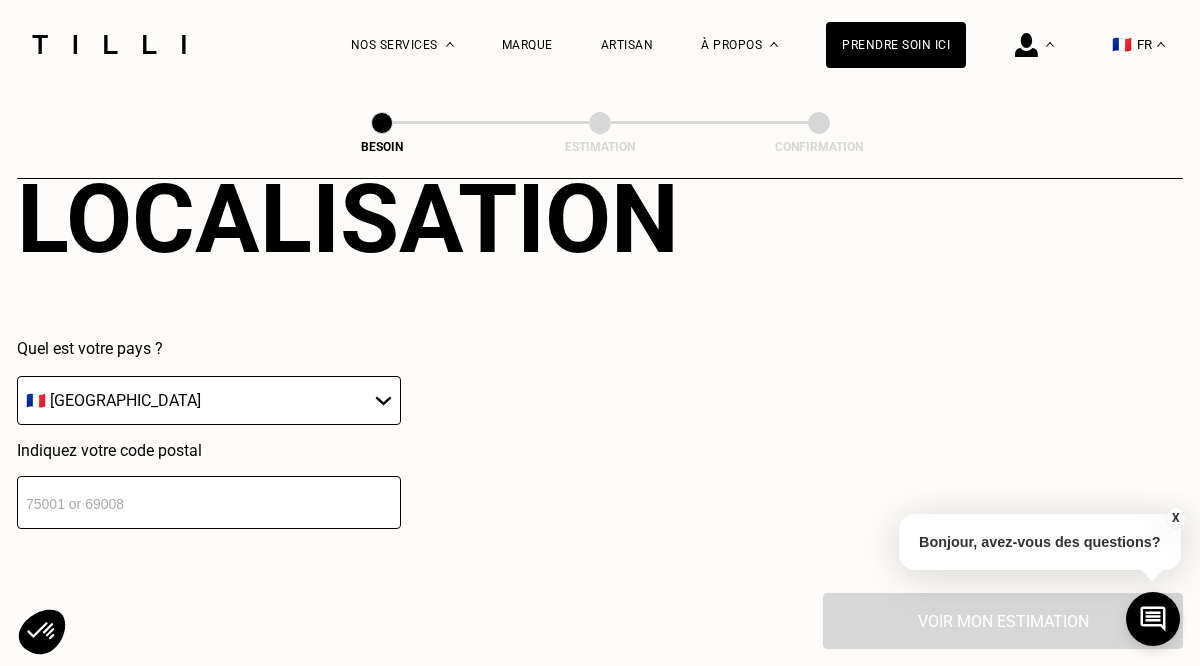 click at bounding box center [209, 502] 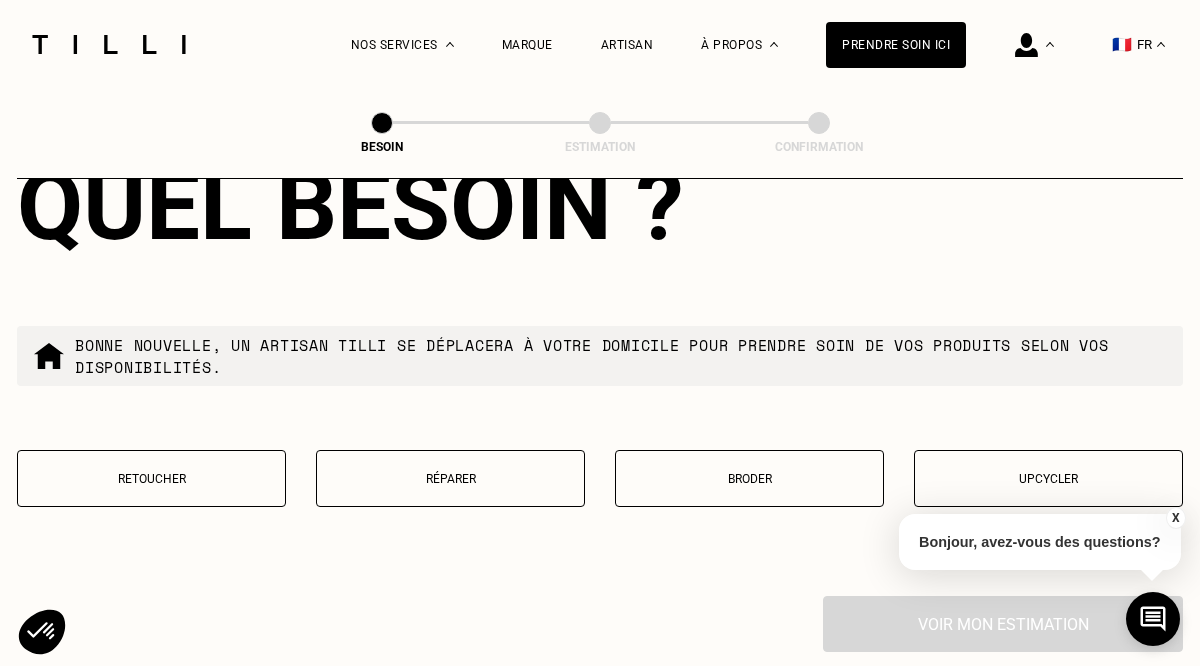 scroll, scrollTop: 3350, scrollLeft: 0, axis: vertical 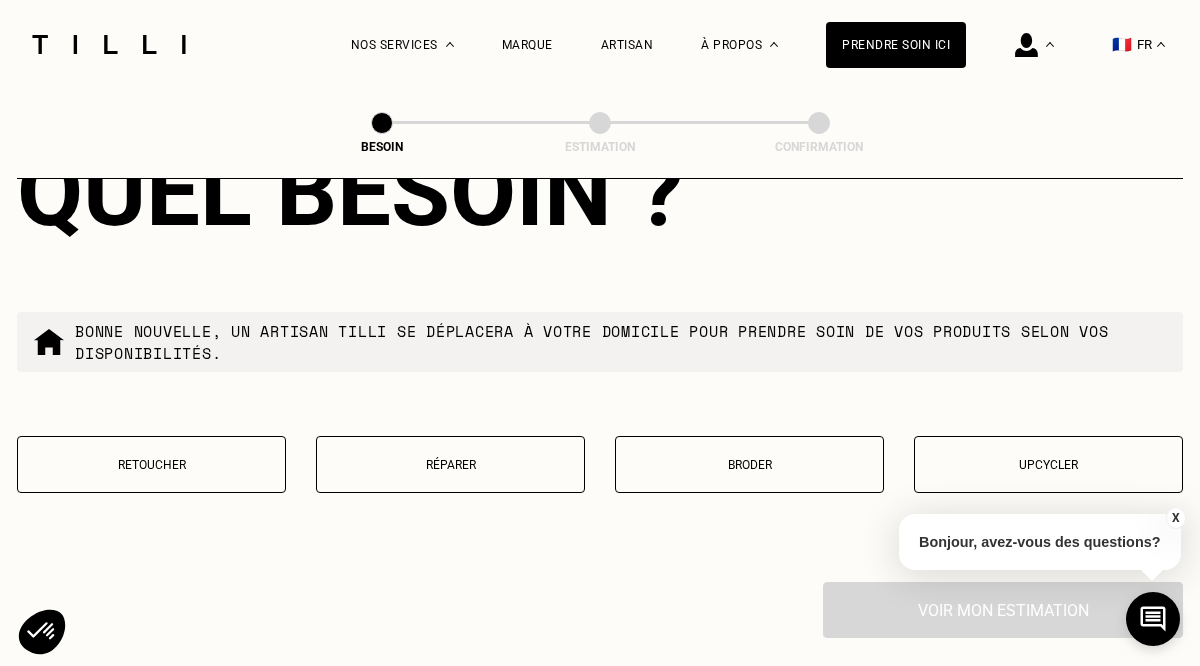 click on "Retoucher" at bounding box center (151, 465) 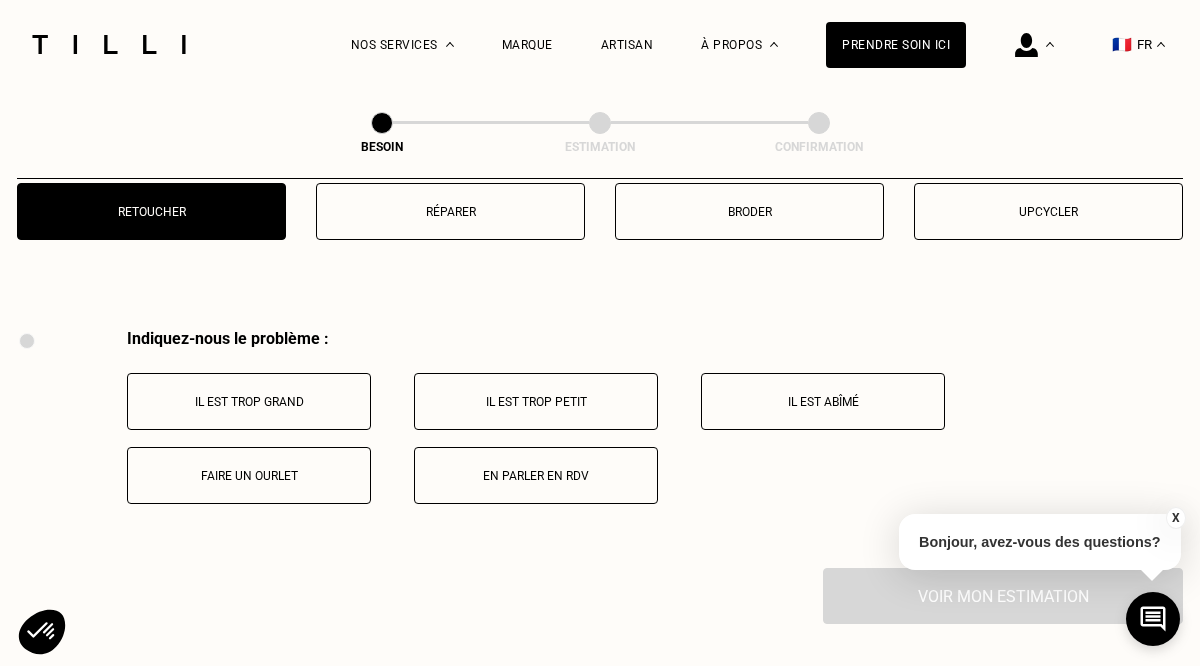scroll, scrollTop: 3684, scrollLeft: 0, axis: vertical 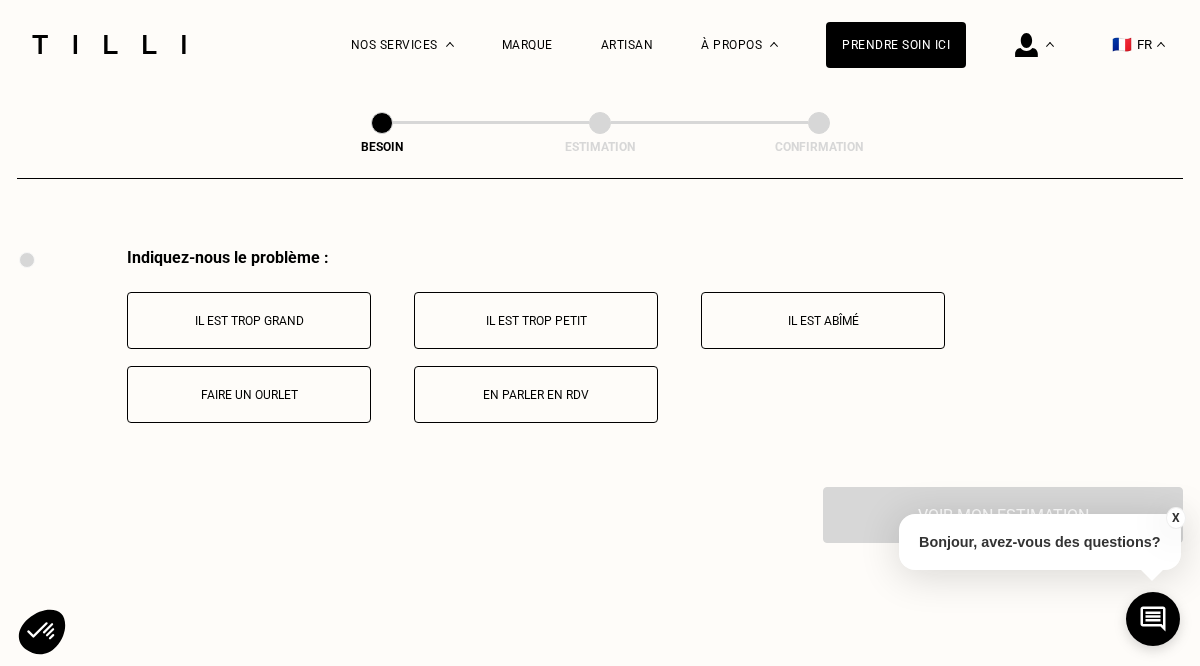 click on "Faire un ourlet" at bounding box center [249, 395] 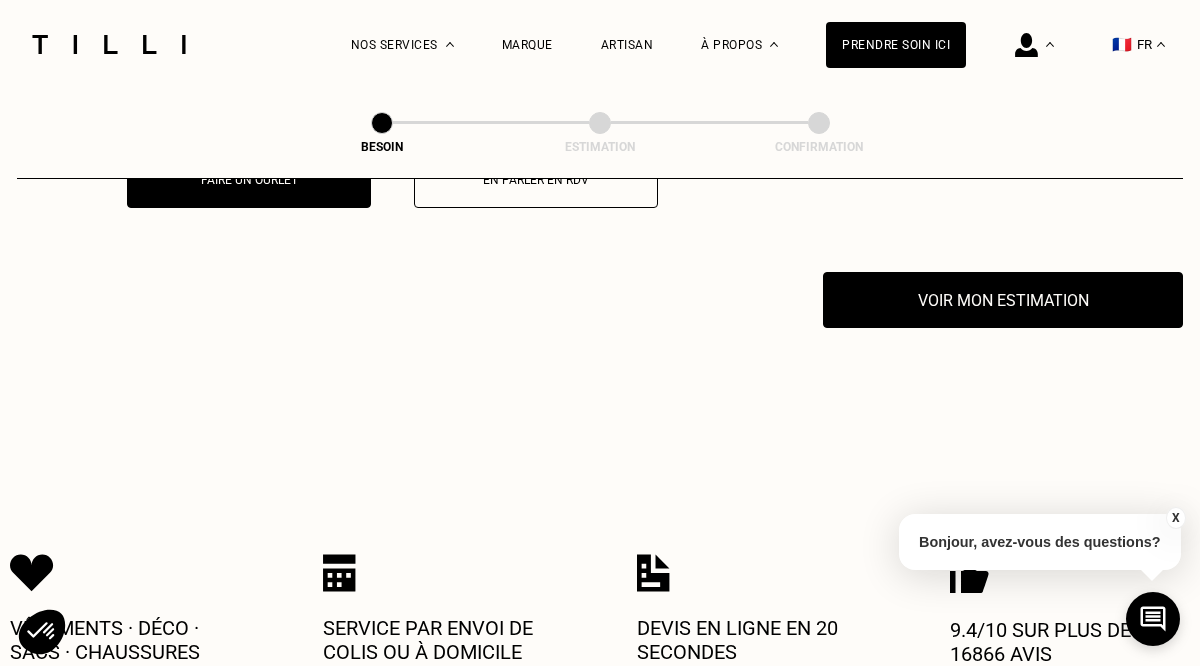 scroll, scrollTop: 3923, scrollLeft: 0, axis: vertical 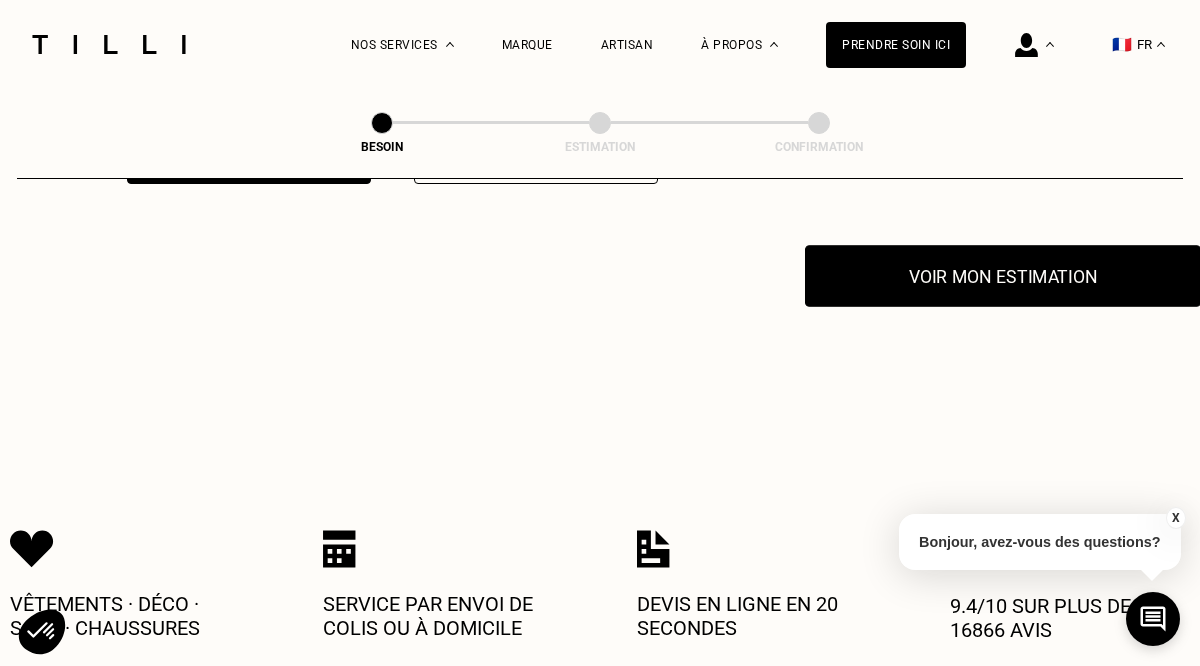 click on "Voir mon estimation" at bounding box center [1003, 276] 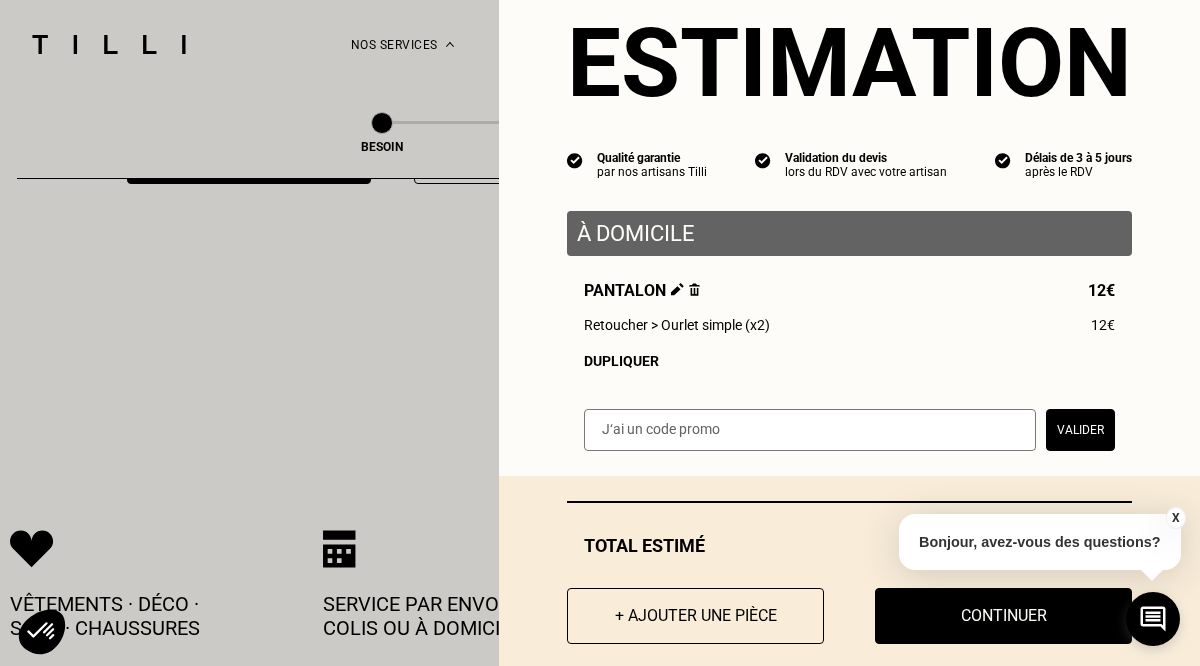 scroll, scrollTop: 85, scrollLeft: 0, axis: vertical 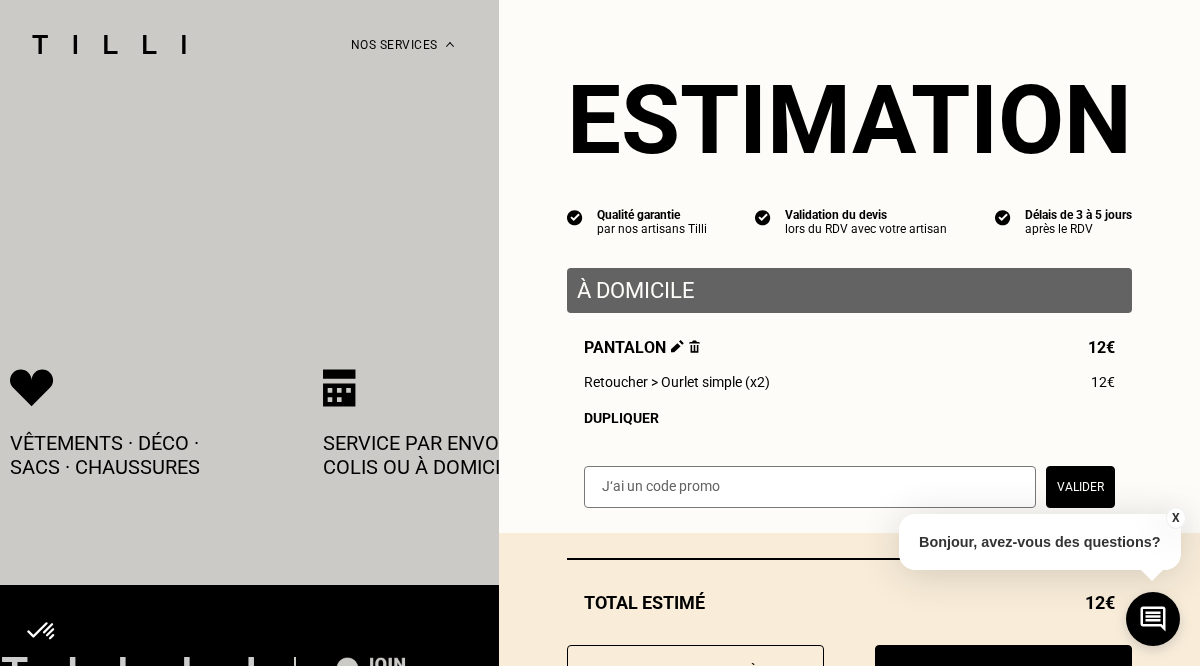 click on "Dupliquer" at bounding box center [849, 418] 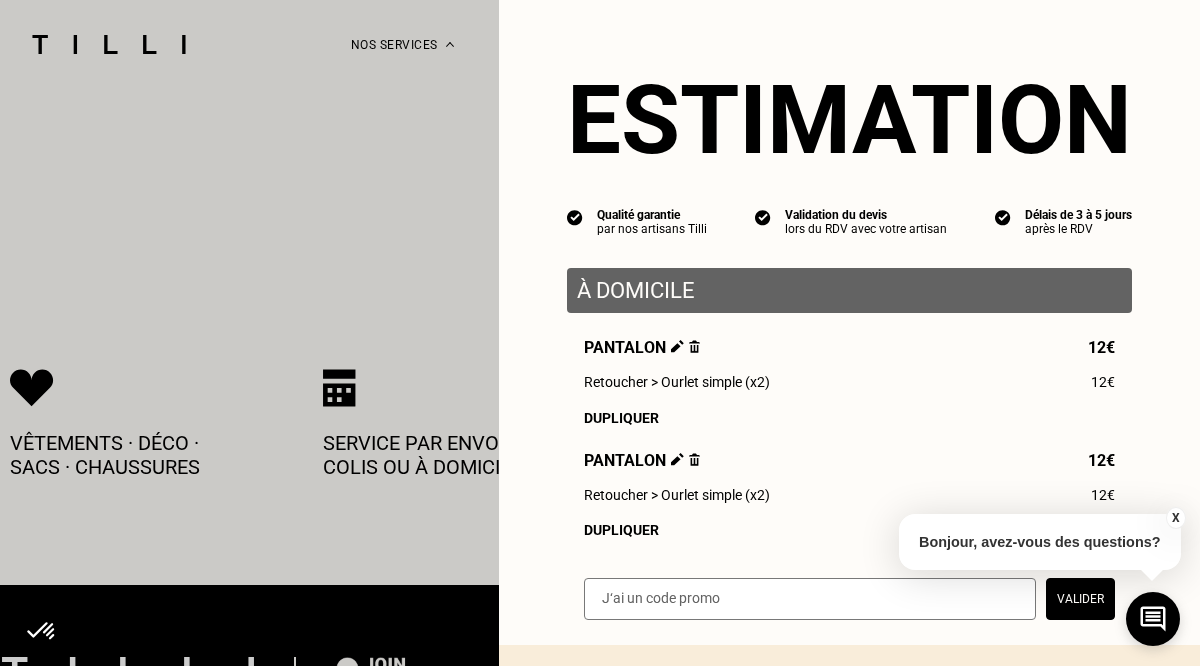 click on "Dupliquer" at bounding box center (849, 530) 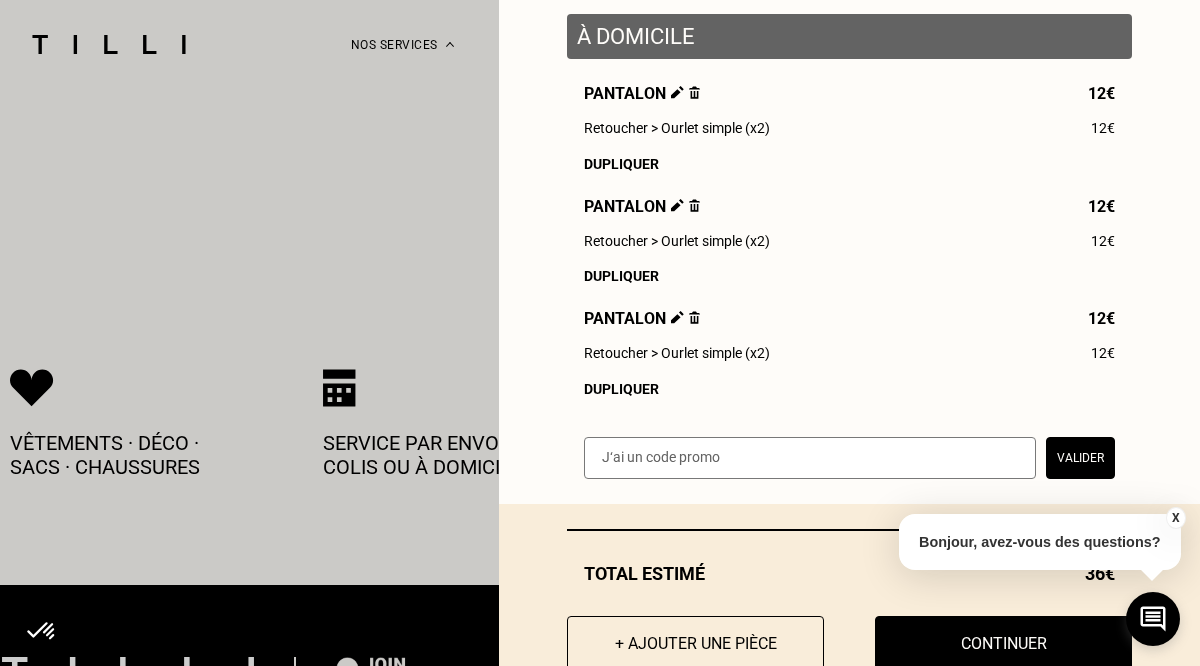 scroll, scrollTop: 310, scrollLeft: 0, axis: vertical 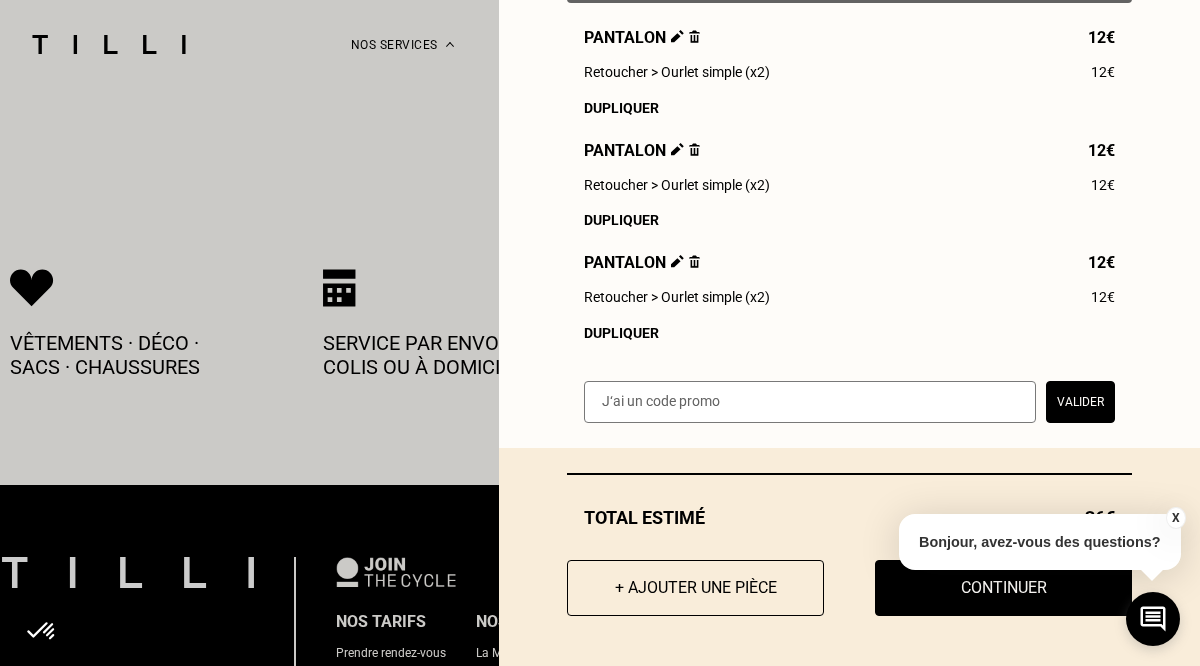 click on "Valider" at bounding box center [1080, 402] 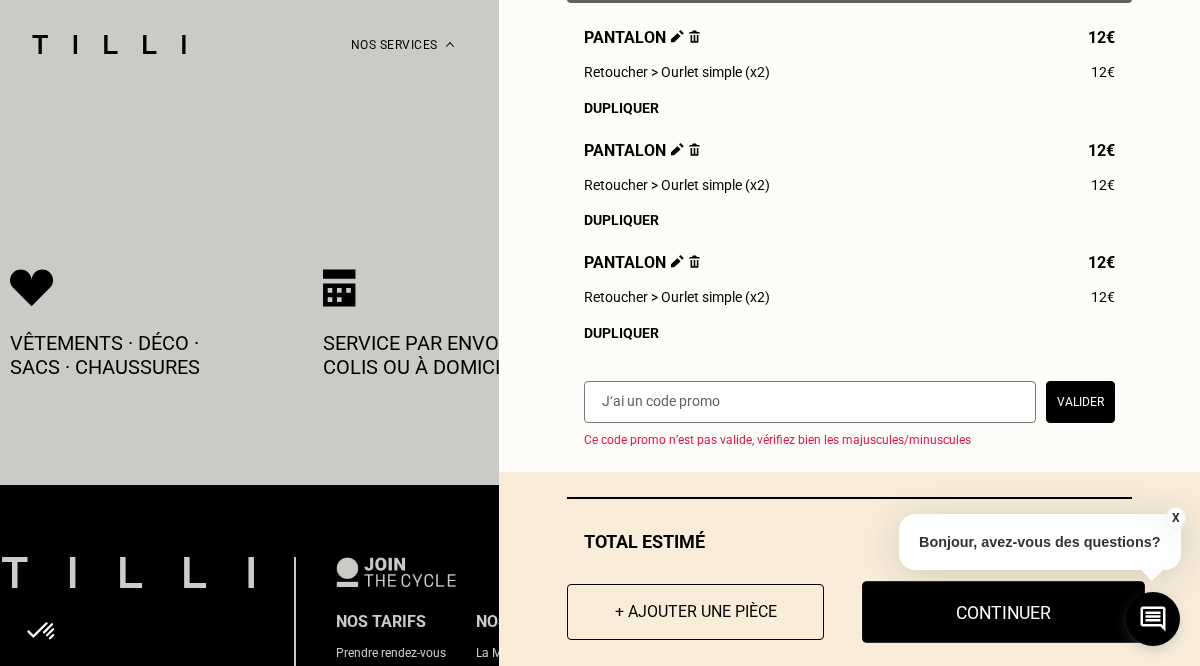 click on "Continuer" at bounding box center (1003, 612) 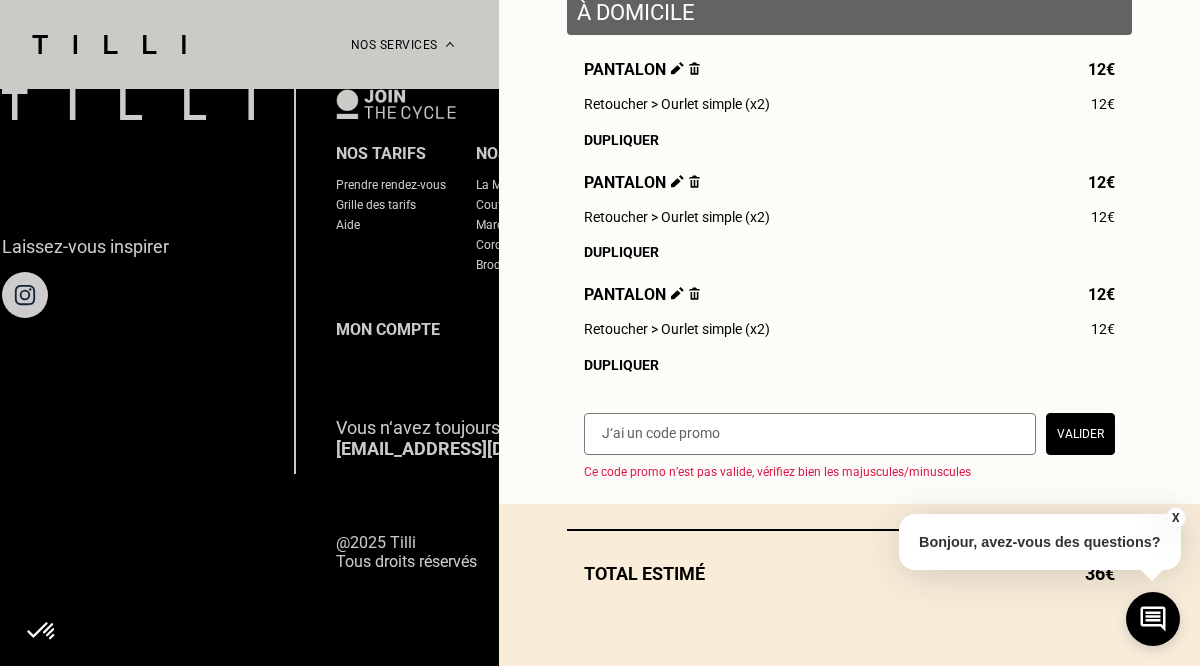 scroll, scrollTop: 912, scrollLeft: 0, axis: vertical 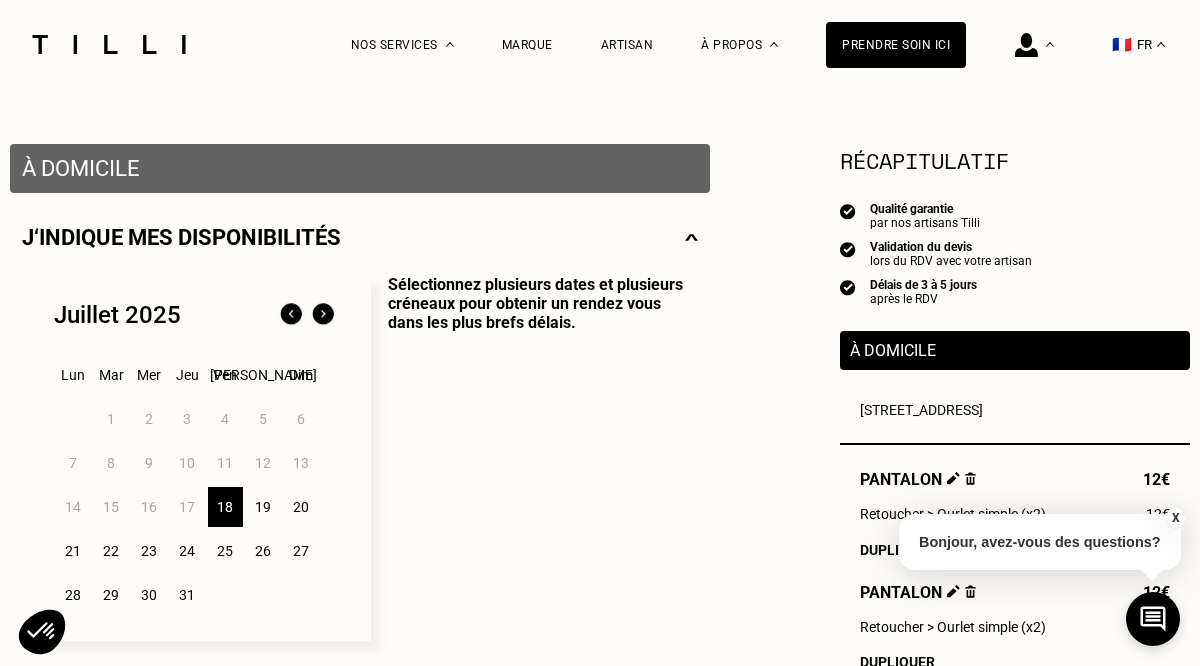 click on "18" at bounding box center [225, 507] 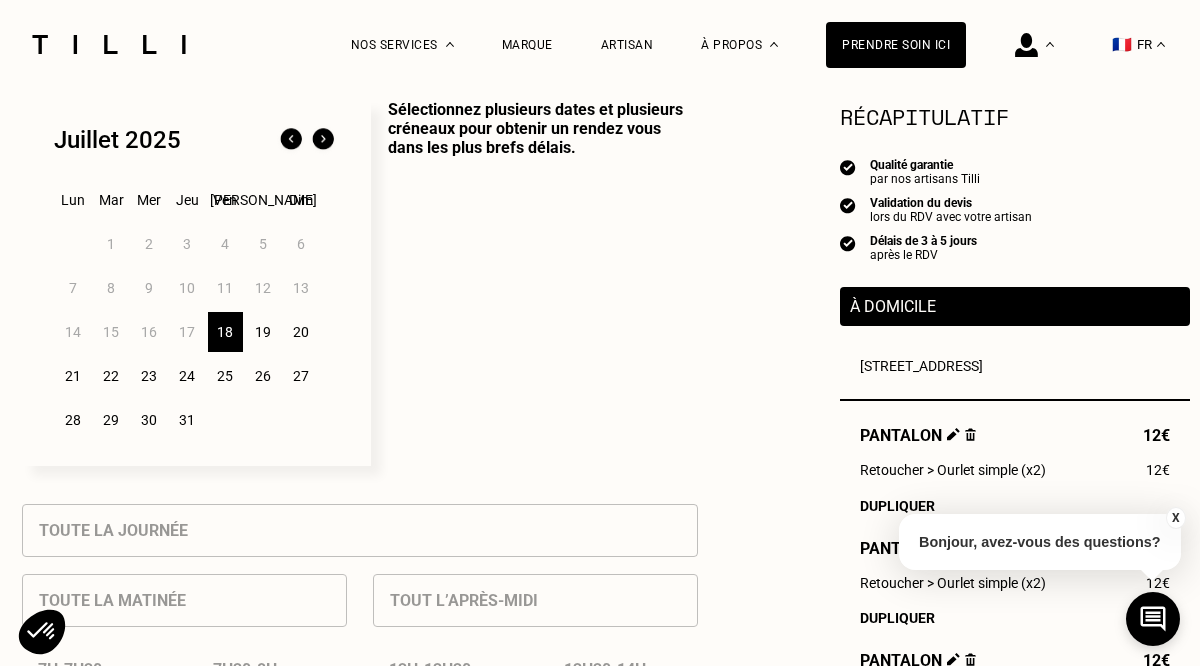 scroll, scrollTop: 513, scrollLeft: 0, axis: vertical 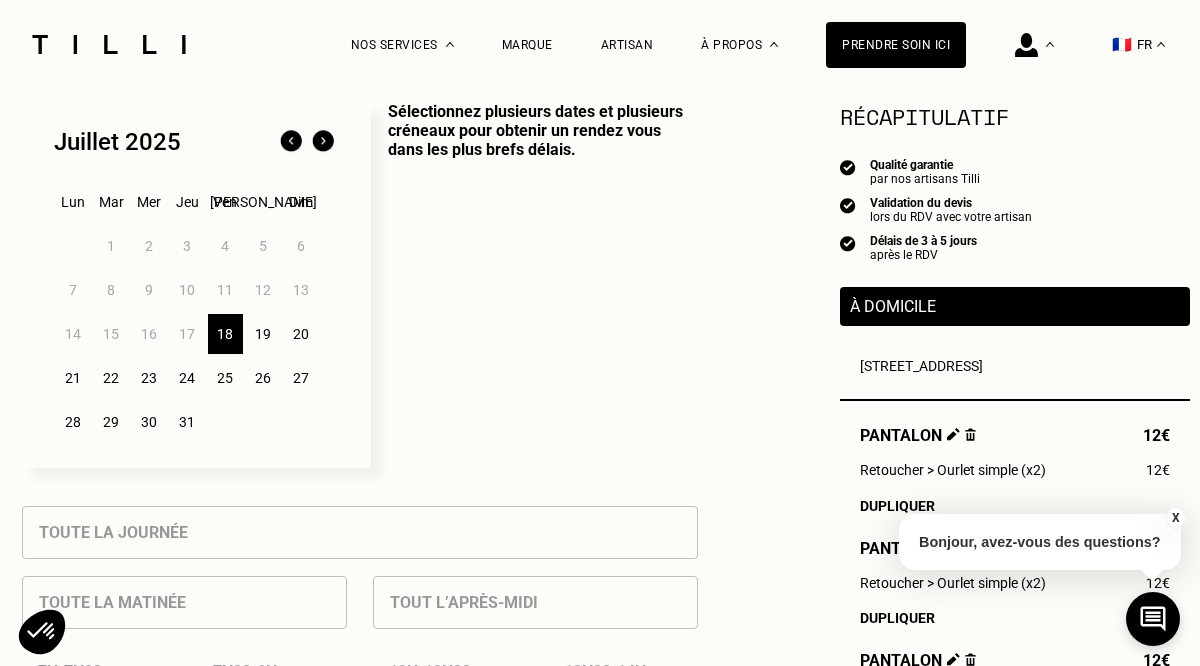 click on "Tout l’après-midi 13h  -  13h30 13h30  -  14h 14h  -  14h30 14h30  -  15h 15h  -  15h30 15h30  -  16h 16h  -  16h30 16h30  -  17h 17h  -  17h30 17h30  -  18h" at bounding box center (535, 798) 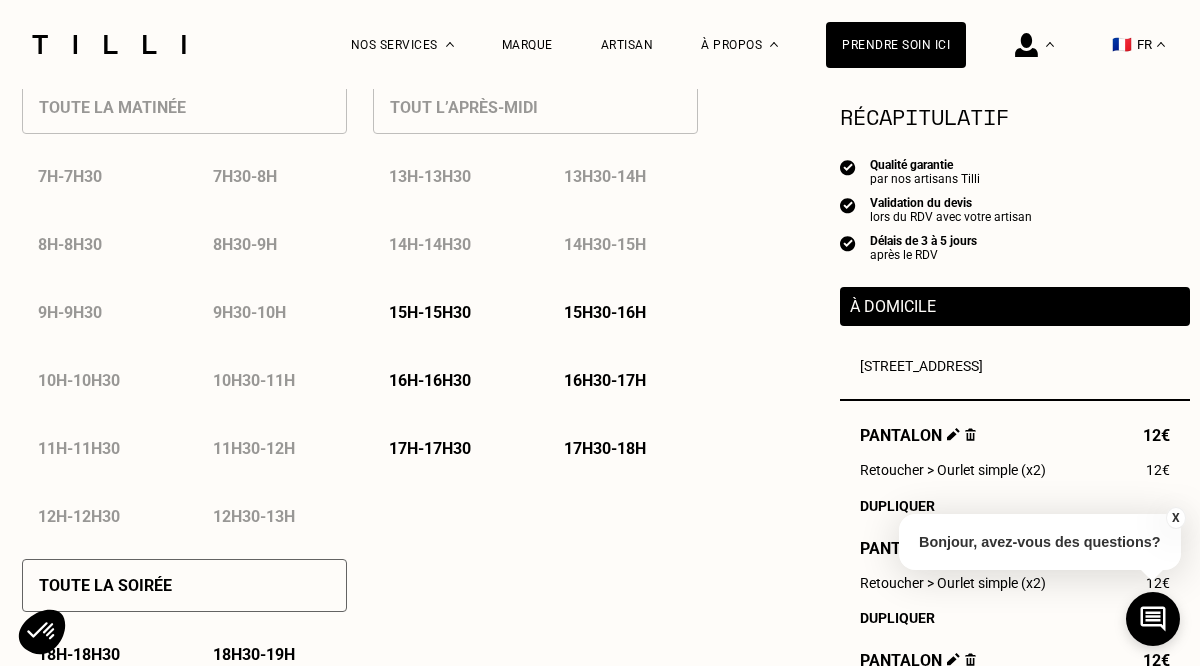 scroll, scrollTop: 1004, scrollLeft: 0, axis: vertical 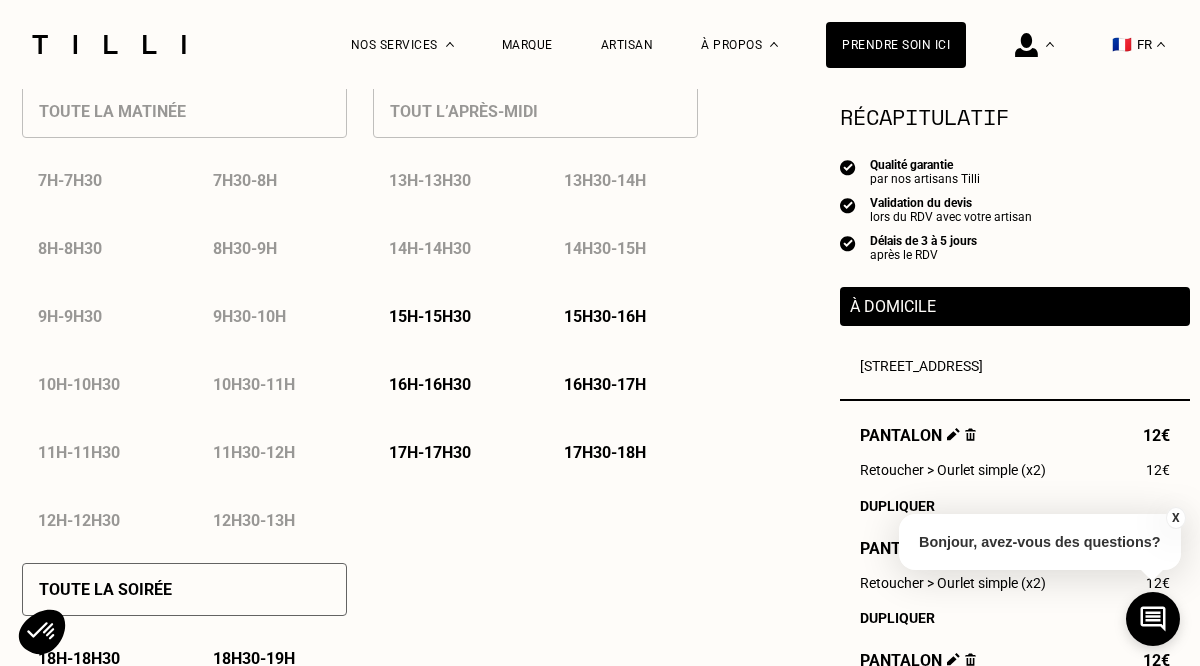 click on "17h  -  17h30" at bounding box center [430, 452] 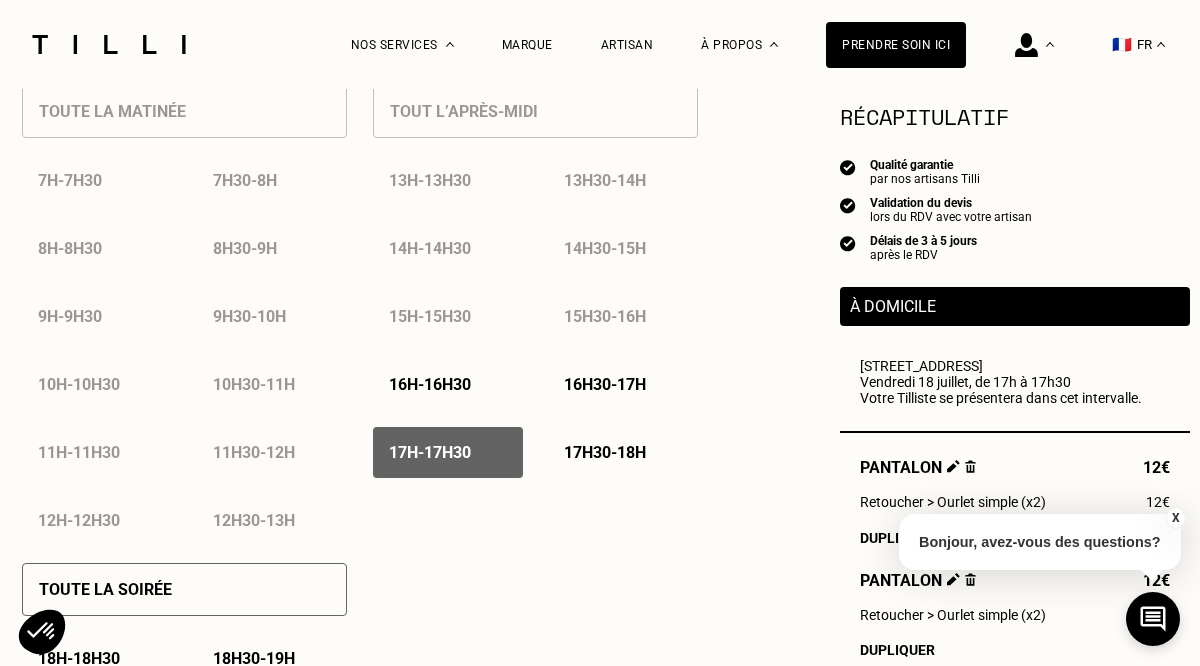 click on "17h30  -  18h" at bounding box center [605, 452] 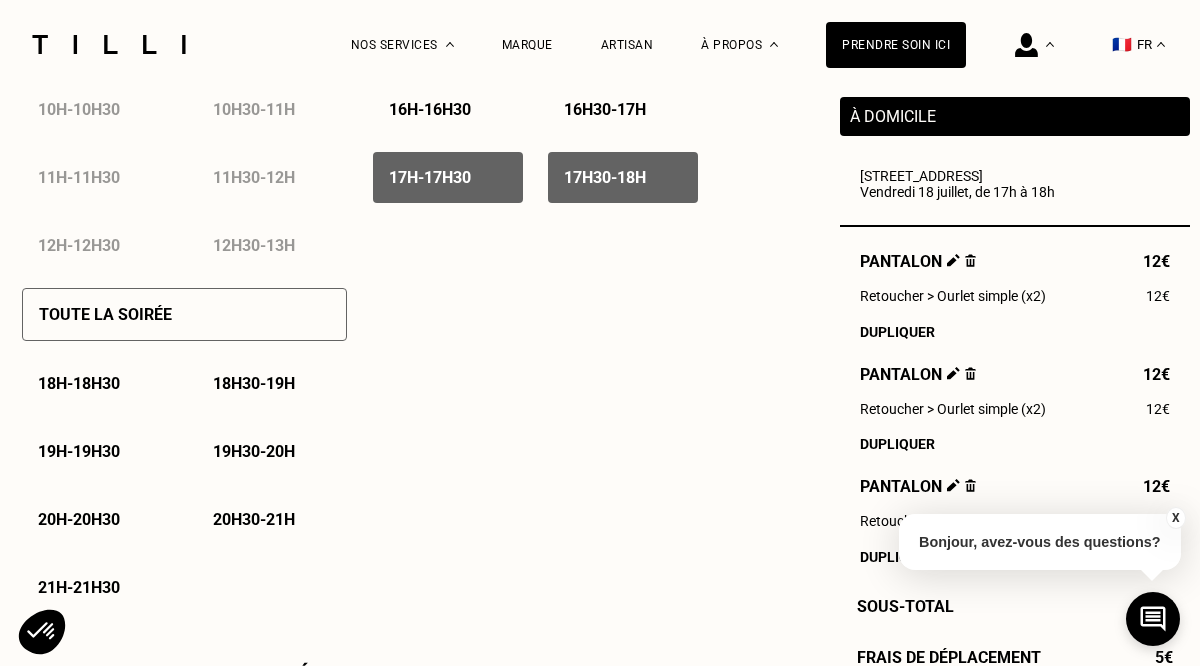 scroll, scrollTop: 1287, scrollLeft: 0, axis: vertical 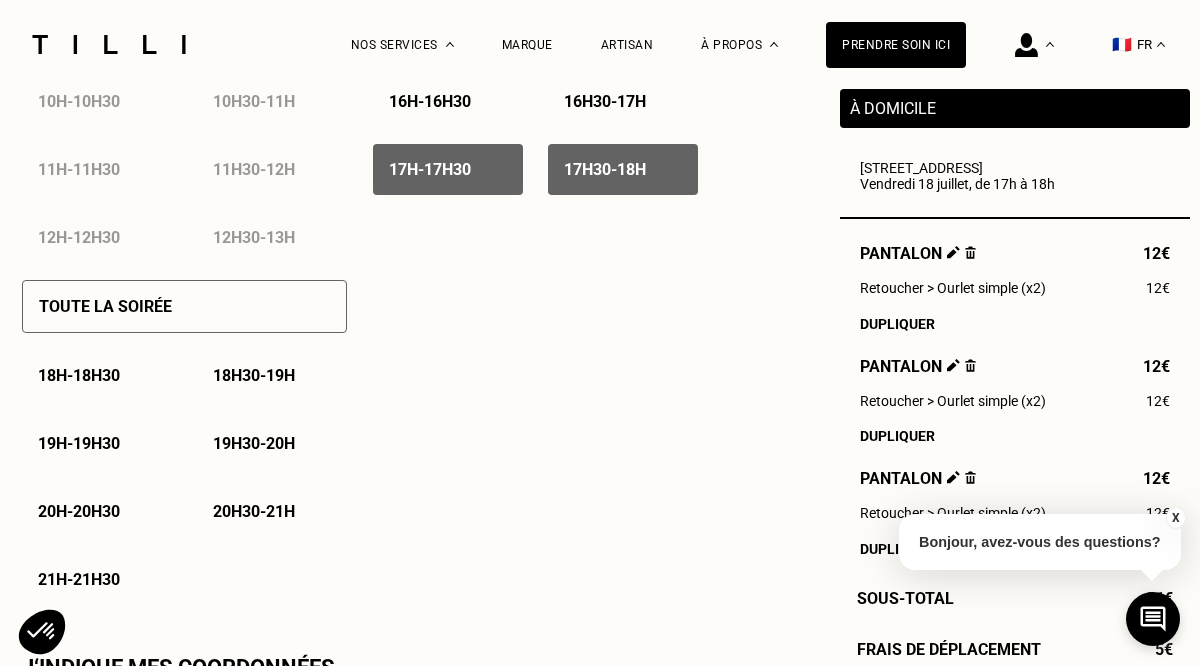 click on "18h  -  18h30" at bounding box center [79, 375] 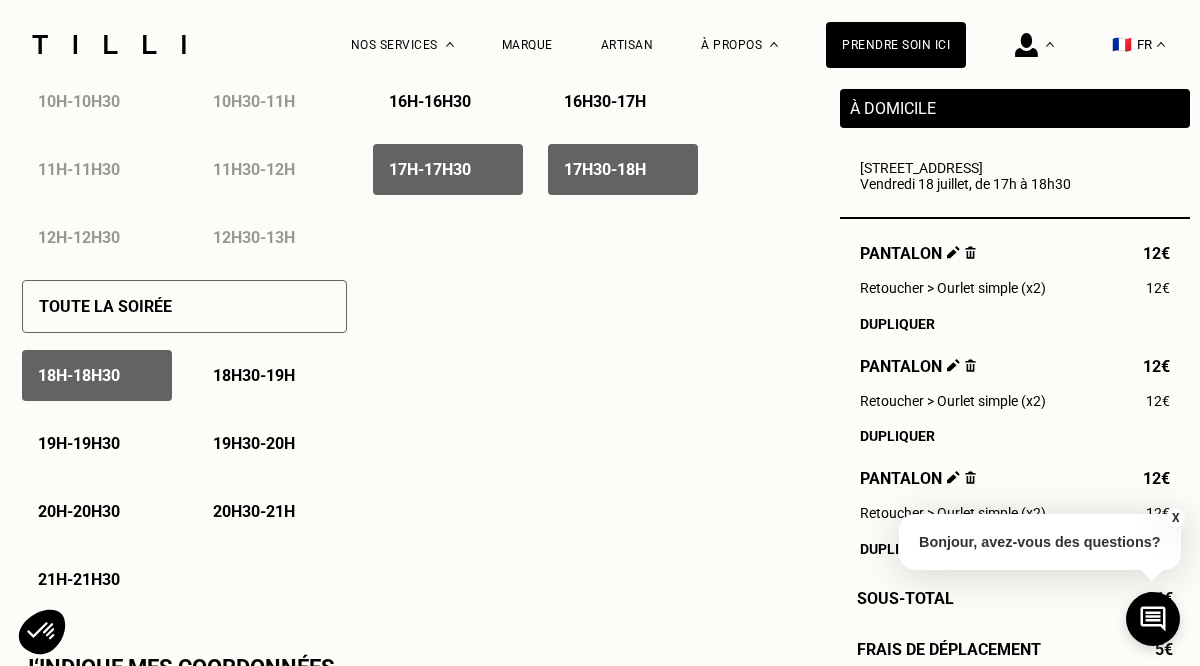 click on "18h30  -  19h" at bounding box center [254, 375] 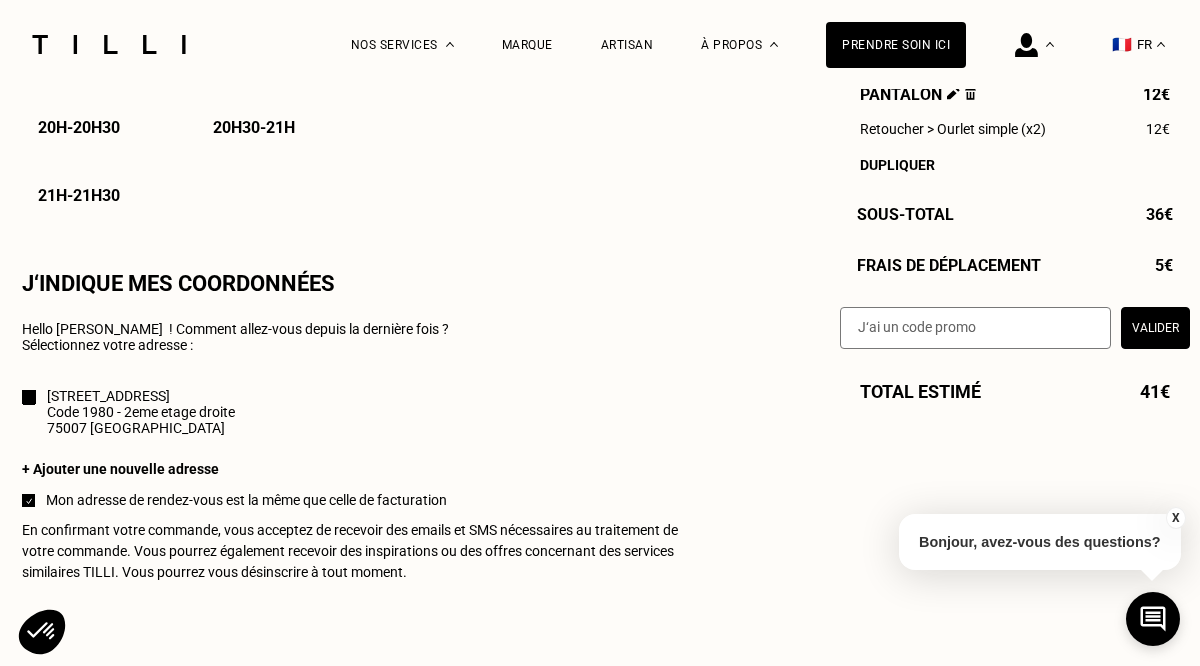 scroll, scrollTop: 1670, scrollLeft: 0, axis: vertical 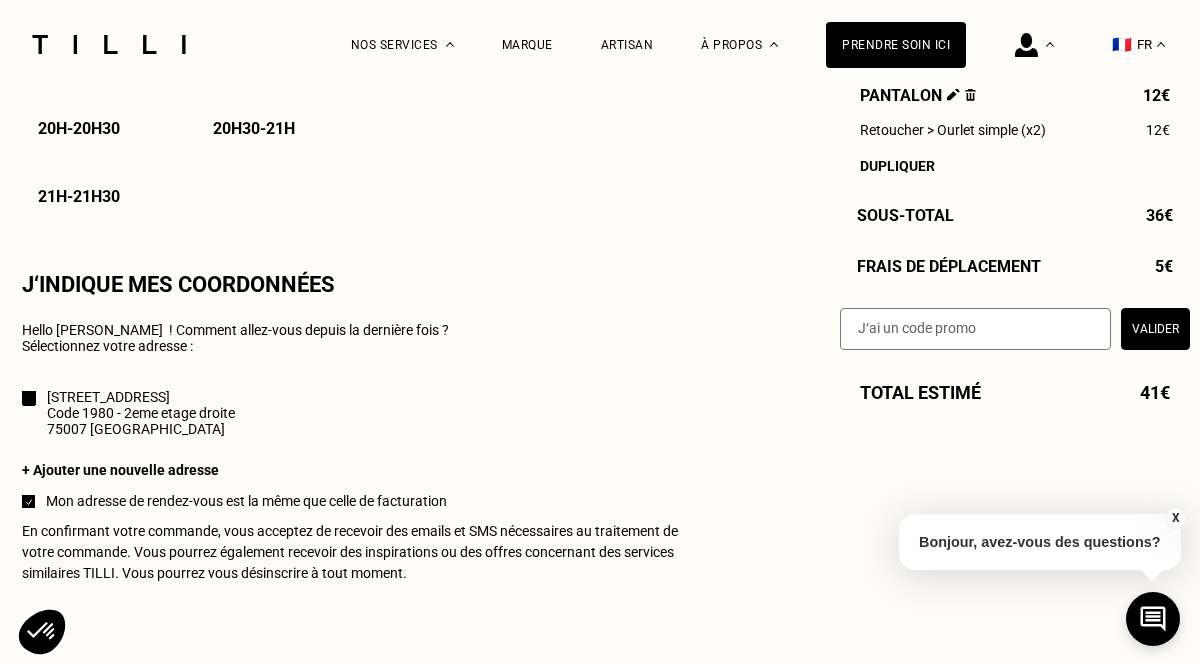 click on "Code 1980 - 2eme etage droite" at bounding box center (141, 413) 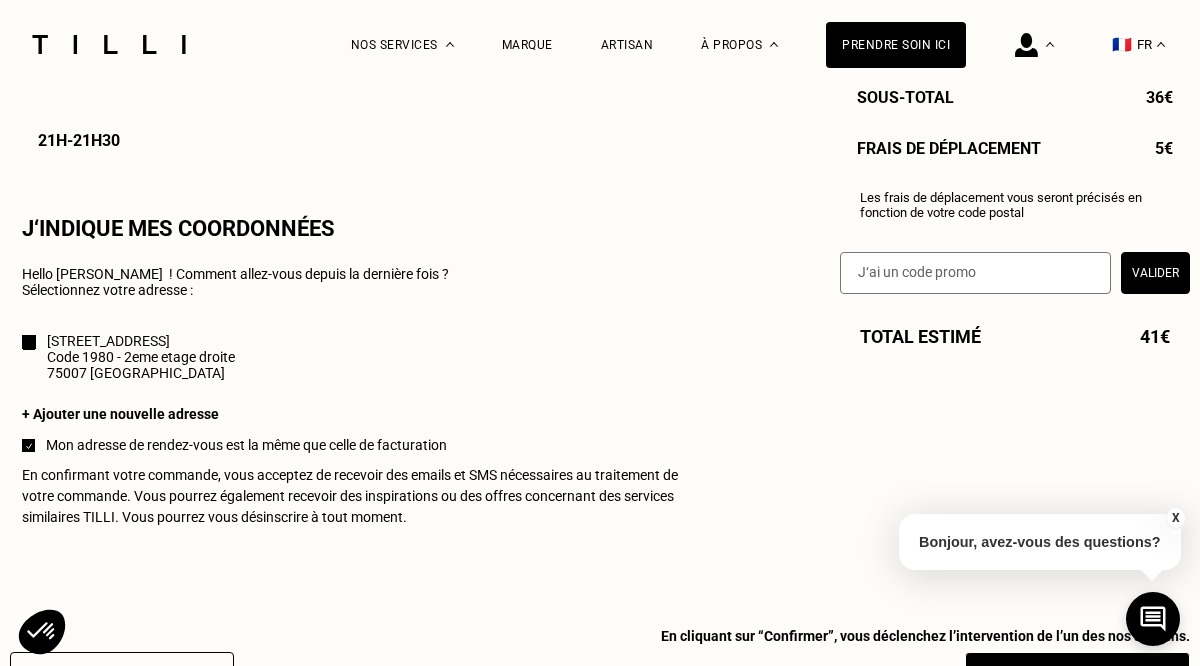 scroll, scrollTop: 1725, scrollLeft: 0, axis: vertical 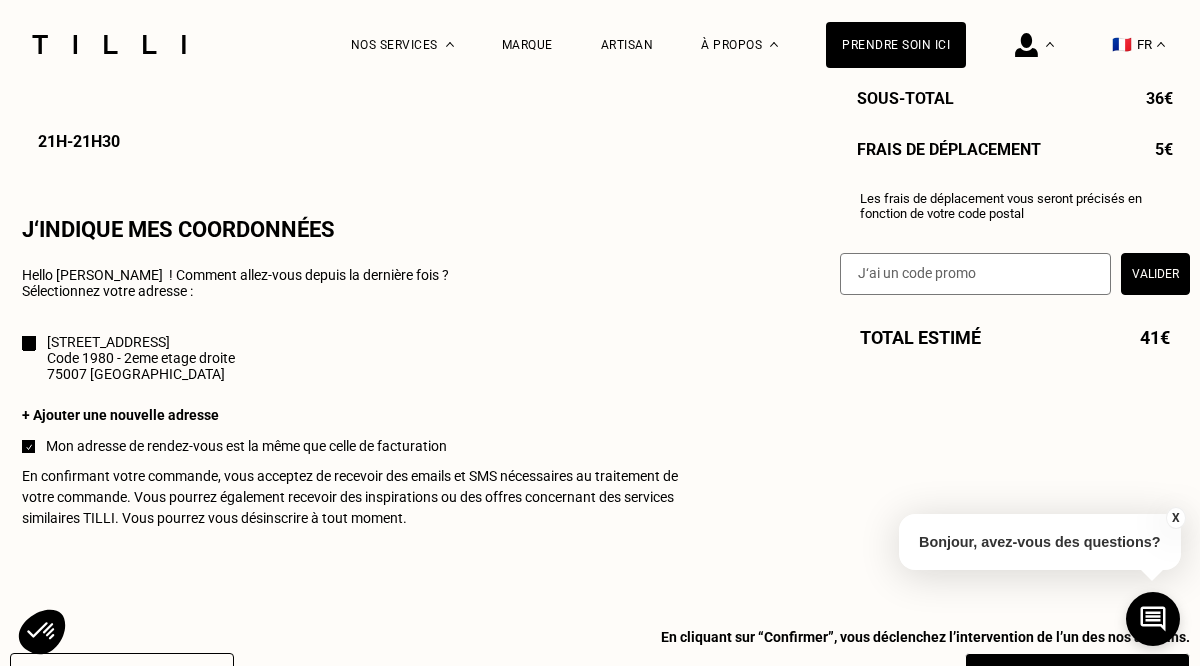 click on "+ Ajouter une nouvelle adresse" at bounding box center [360, 415] 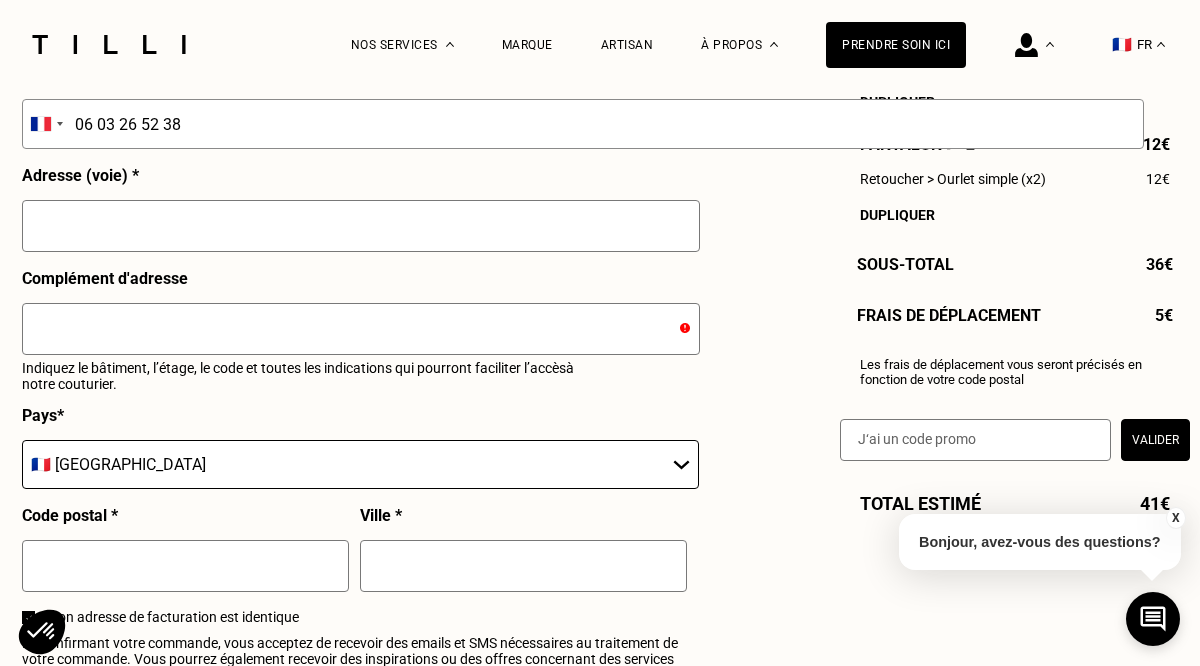 scroll, scrollTop: 2189, scrollLeft: 0, axis: vertical 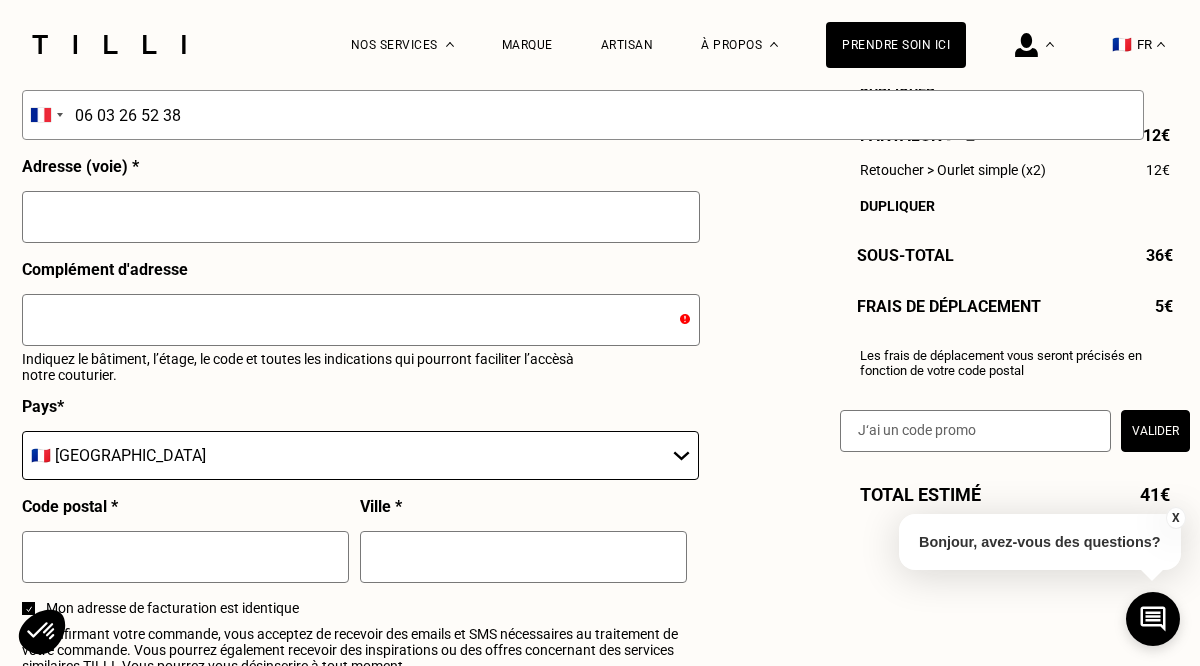 click at bounding box center (361, 217) 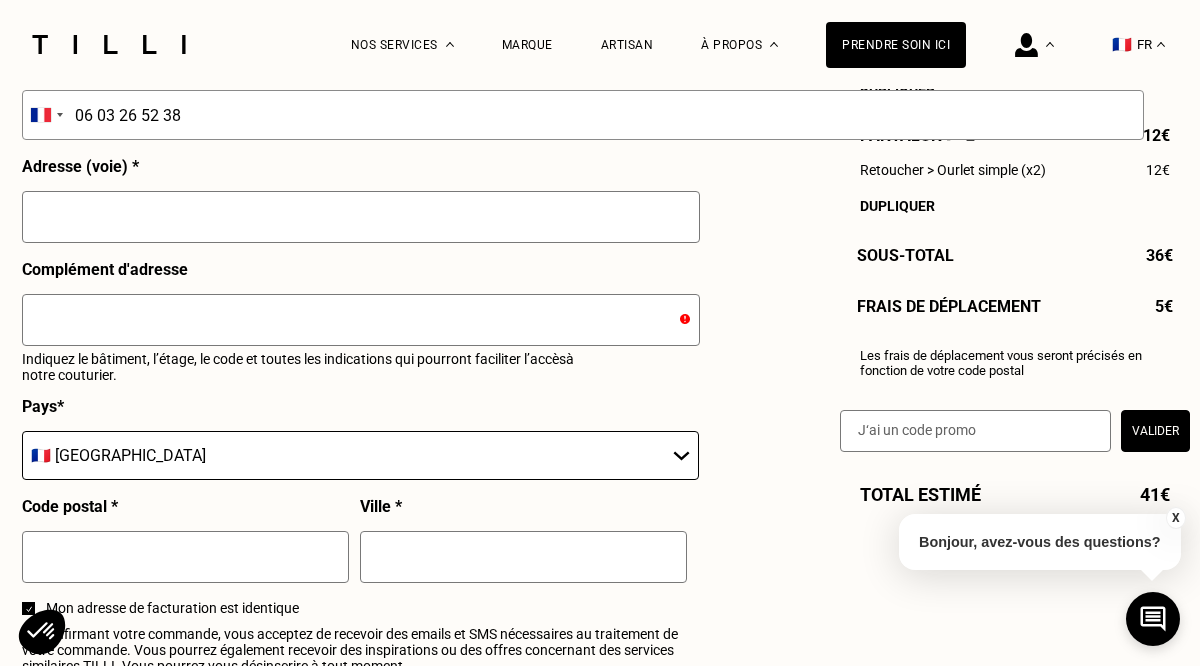 type on "[STREET_ADDRESS]" 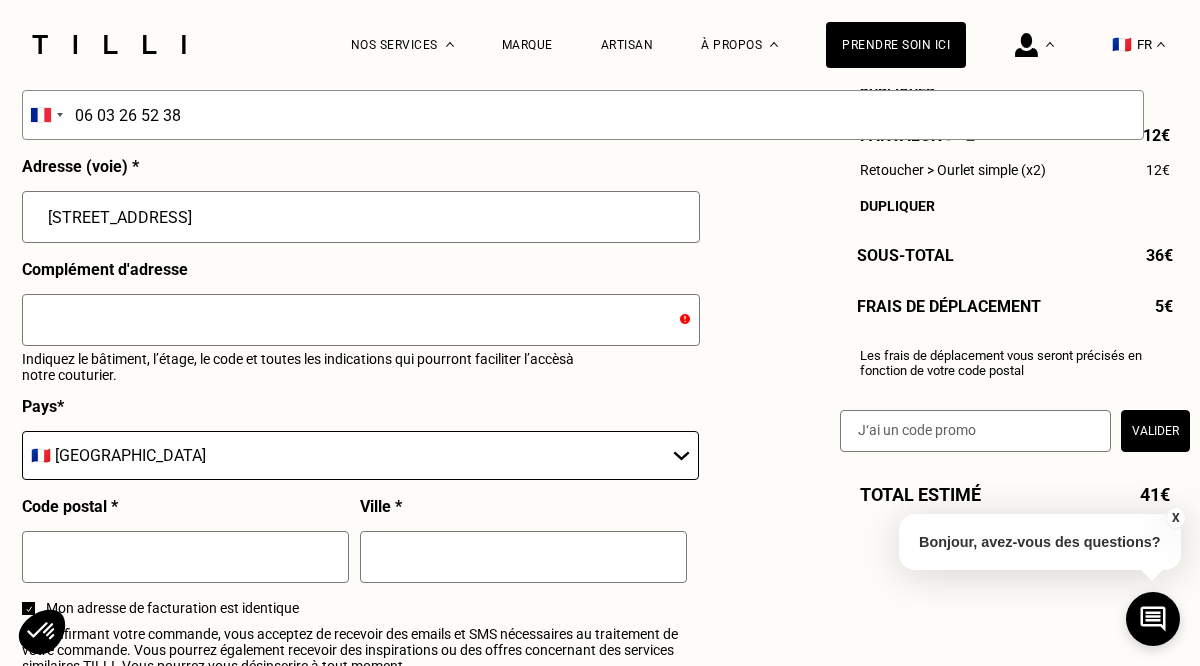 type on "75007" 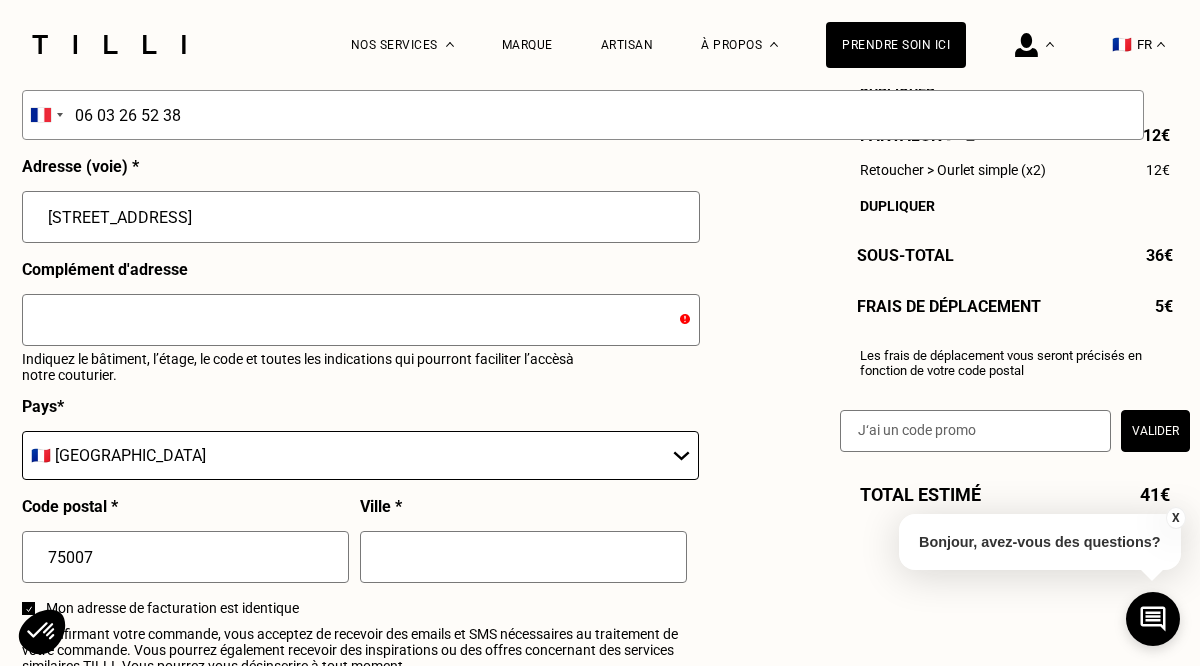 type on "[GEOGRAPHIC_DATA]" 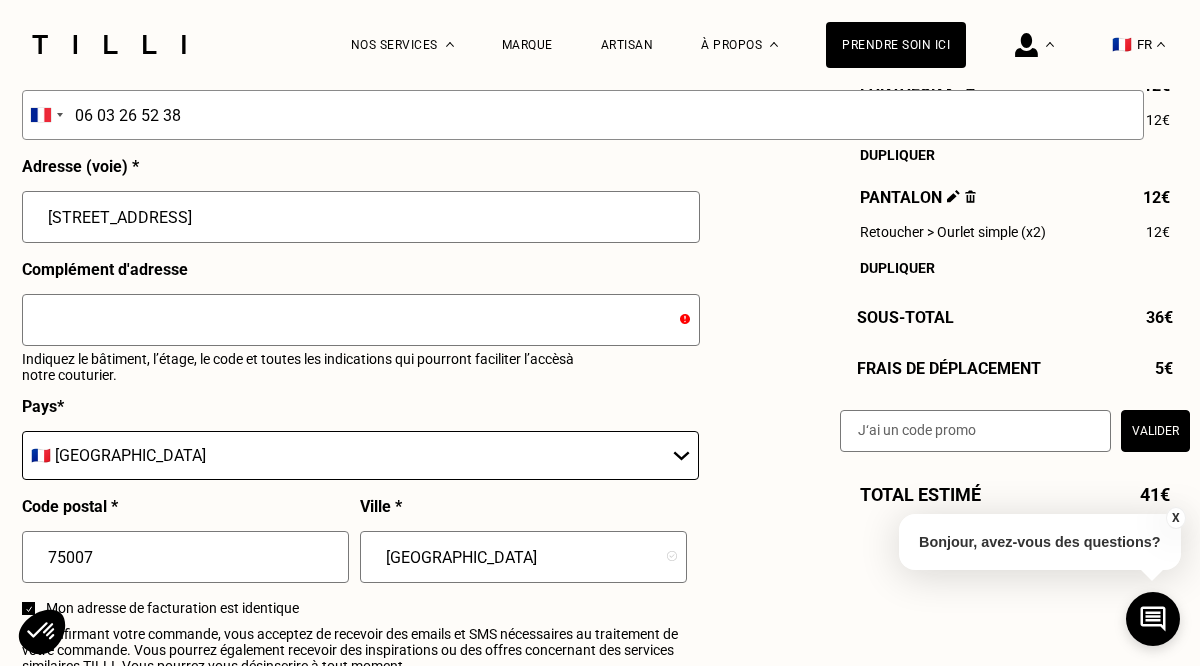 click at bounding box center (361, 320) 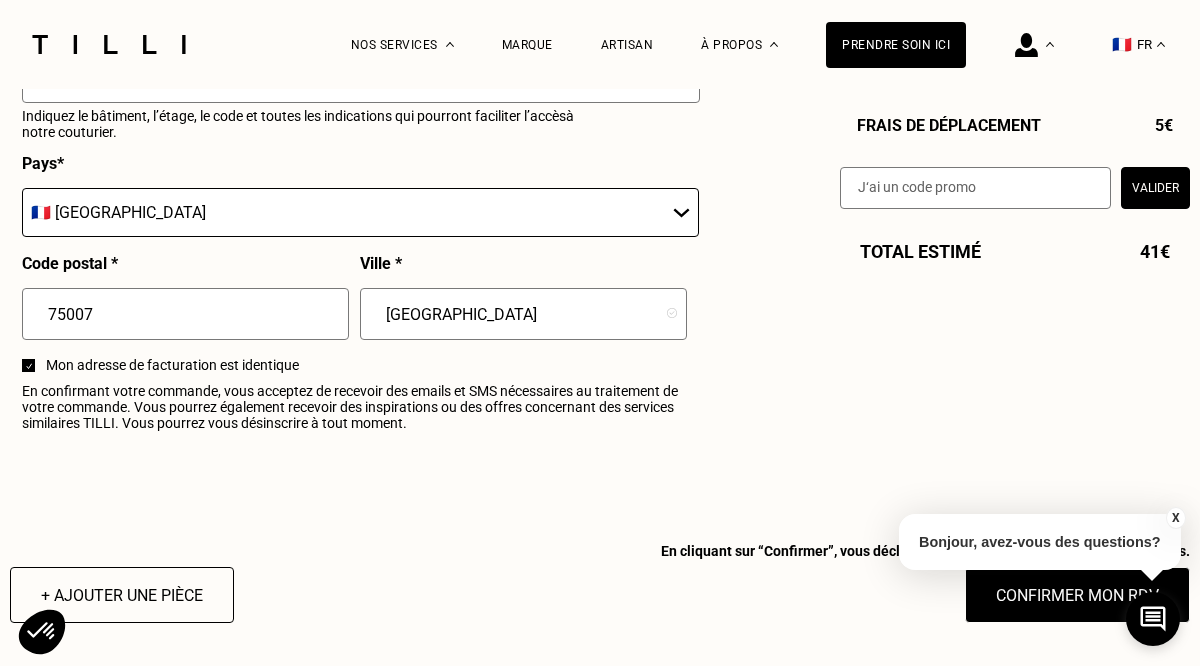 scroll, scrollTop: 2430, scrollLeft: 0, axis: vertical 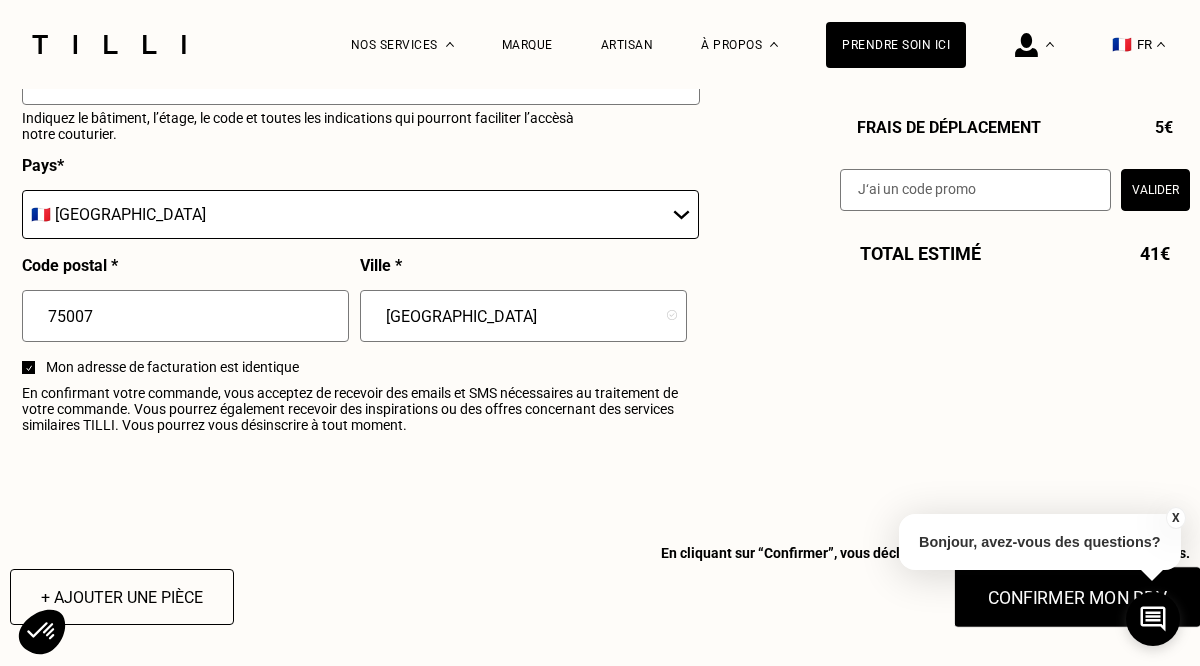 type on "Code 2015B - 2eme etage droite" 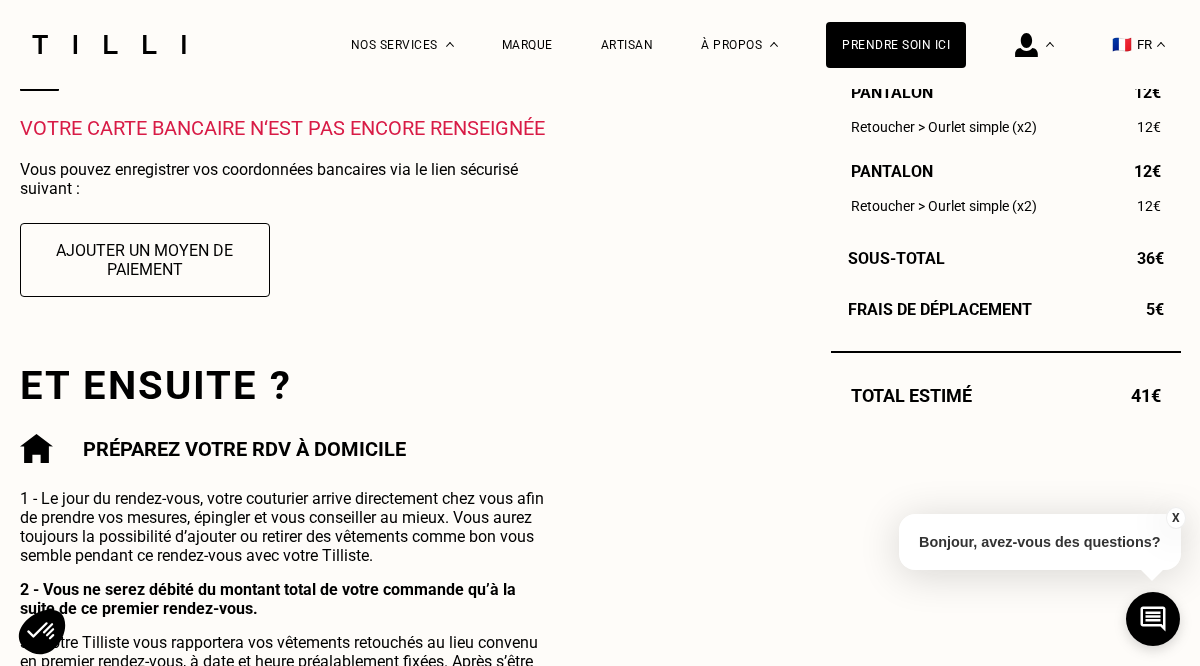 scroll, scrollTop: 729, scrollLeft: 0, axis: vertical 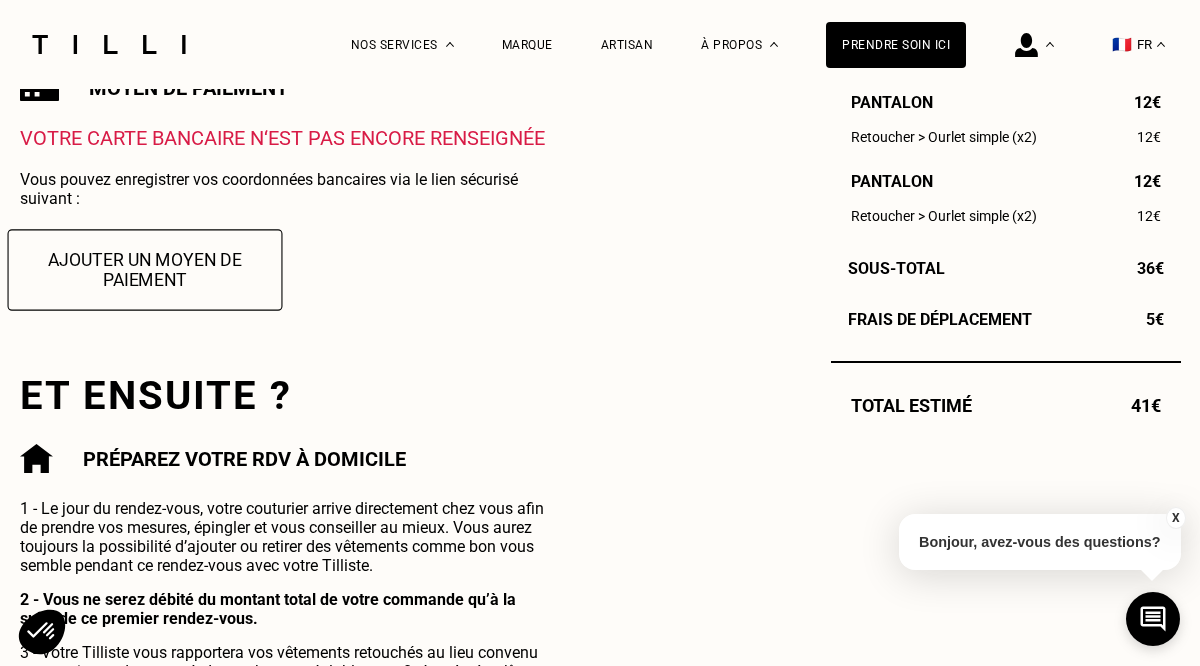 click on "Ajouter un moyen de paiement" at bounding box center [144, 269] 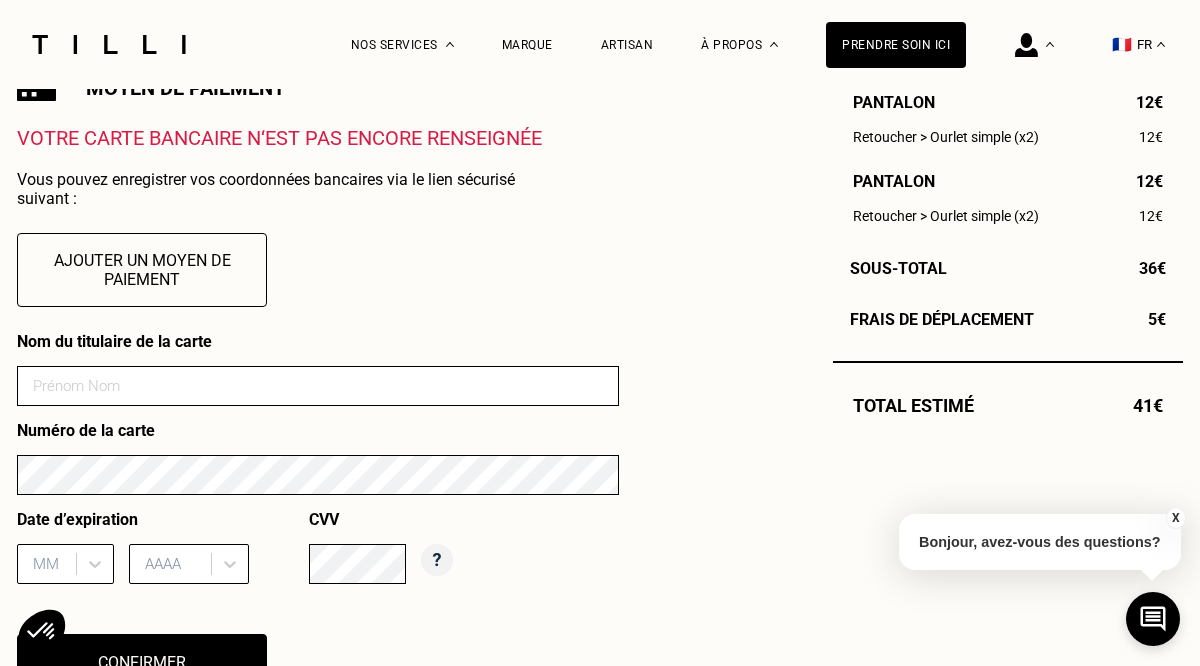 click at bounding box center (318, 386) 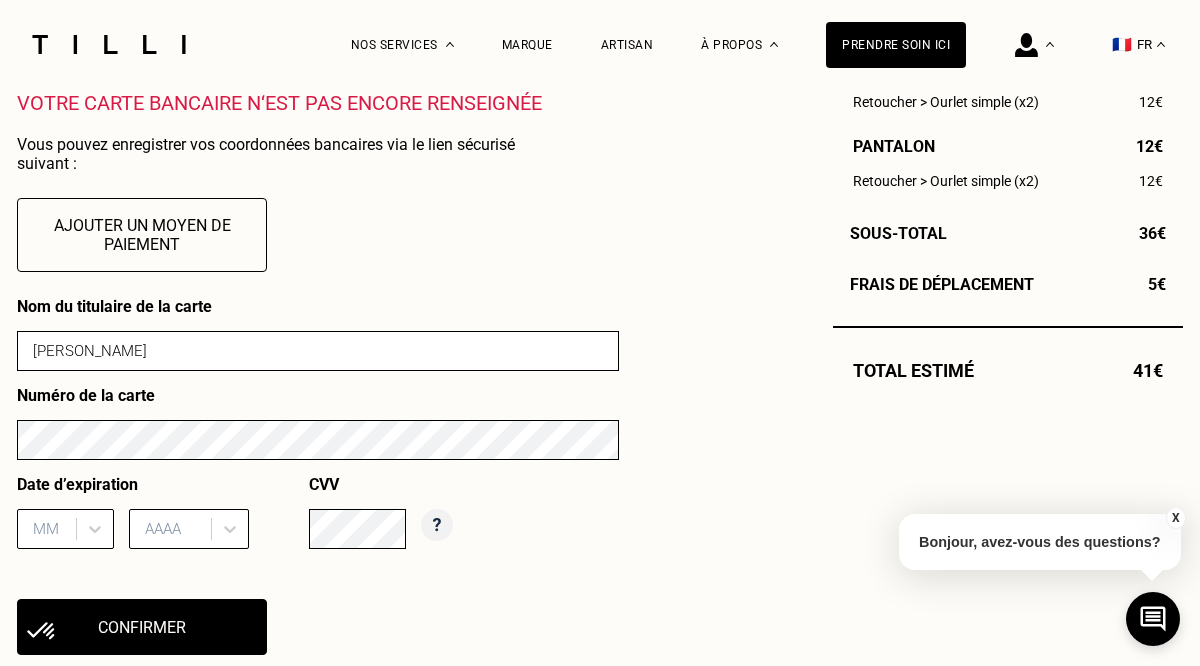 scroll, scrollTop: 777, scrollLeft: 0, axis: vertical 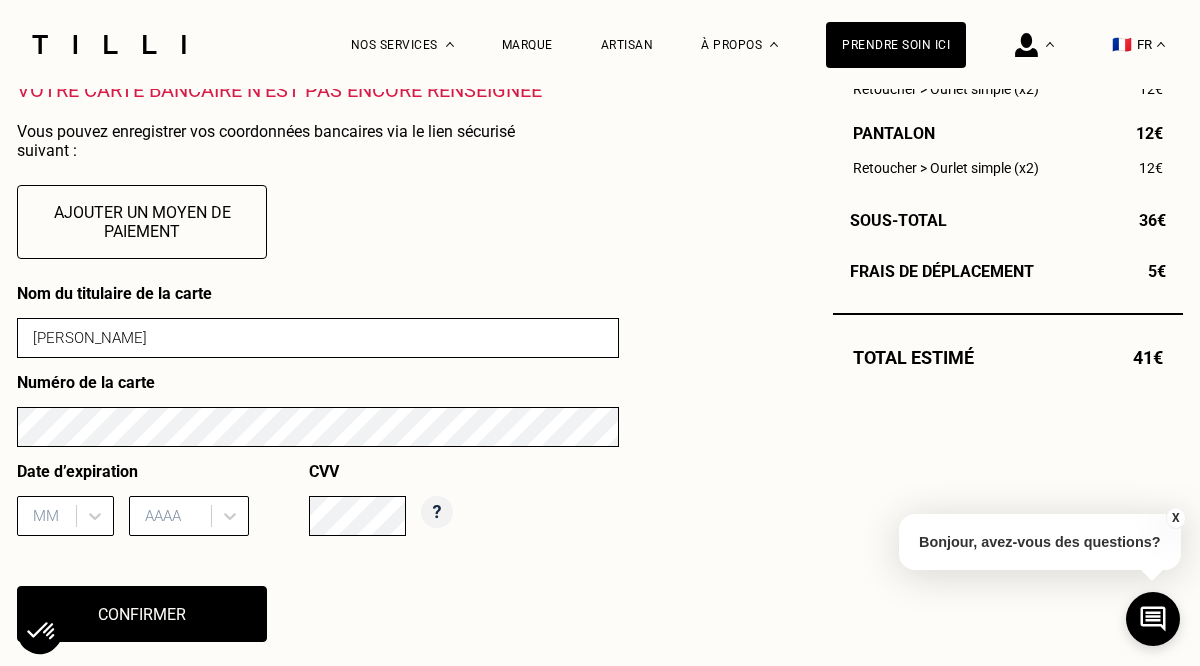 type on "[PERSON_NAME]" 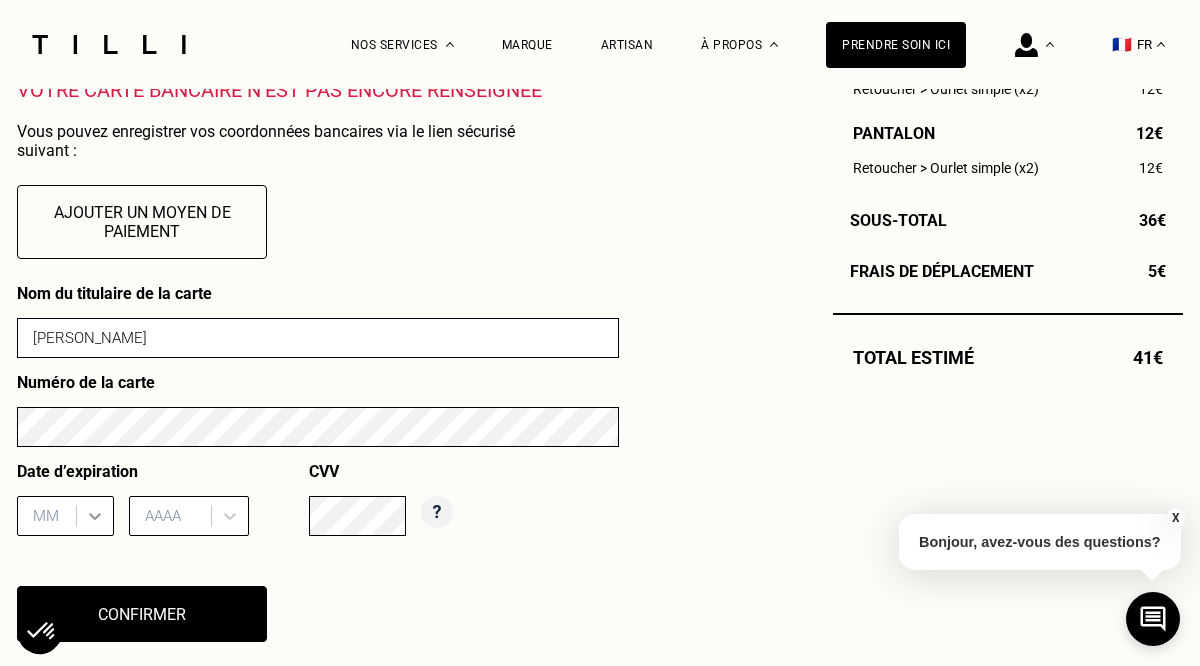 click on "MM" at bounding box center [65, 516] 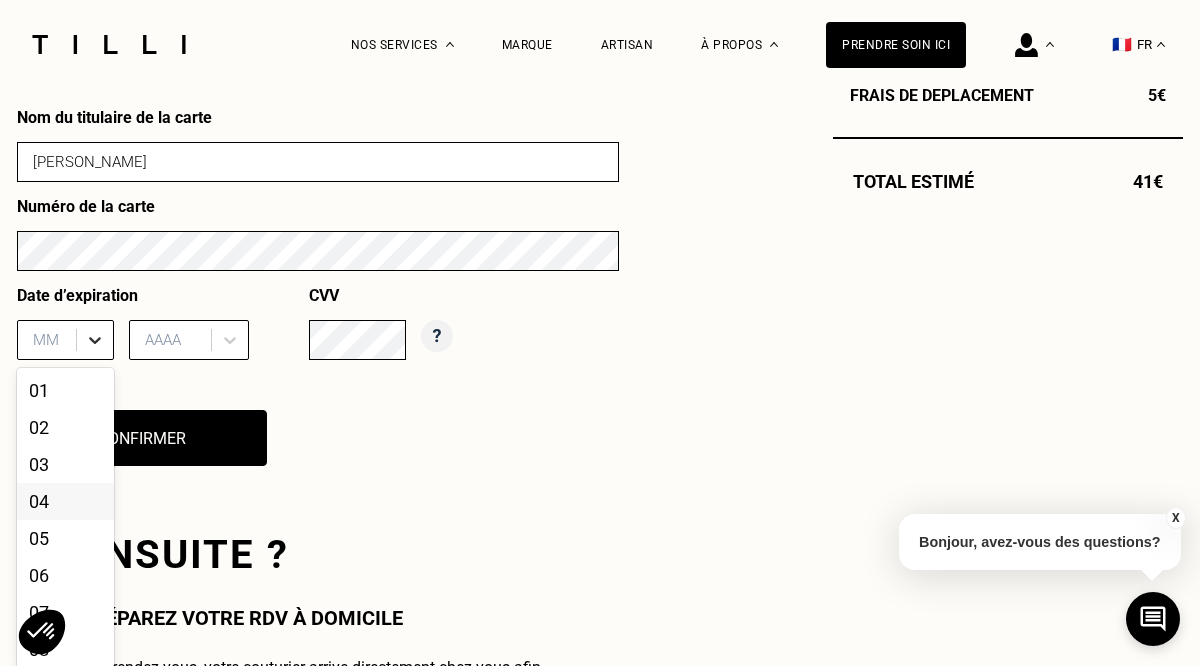 scroll, scrollTop: 963, scrollLeft: 0, axis: vertical 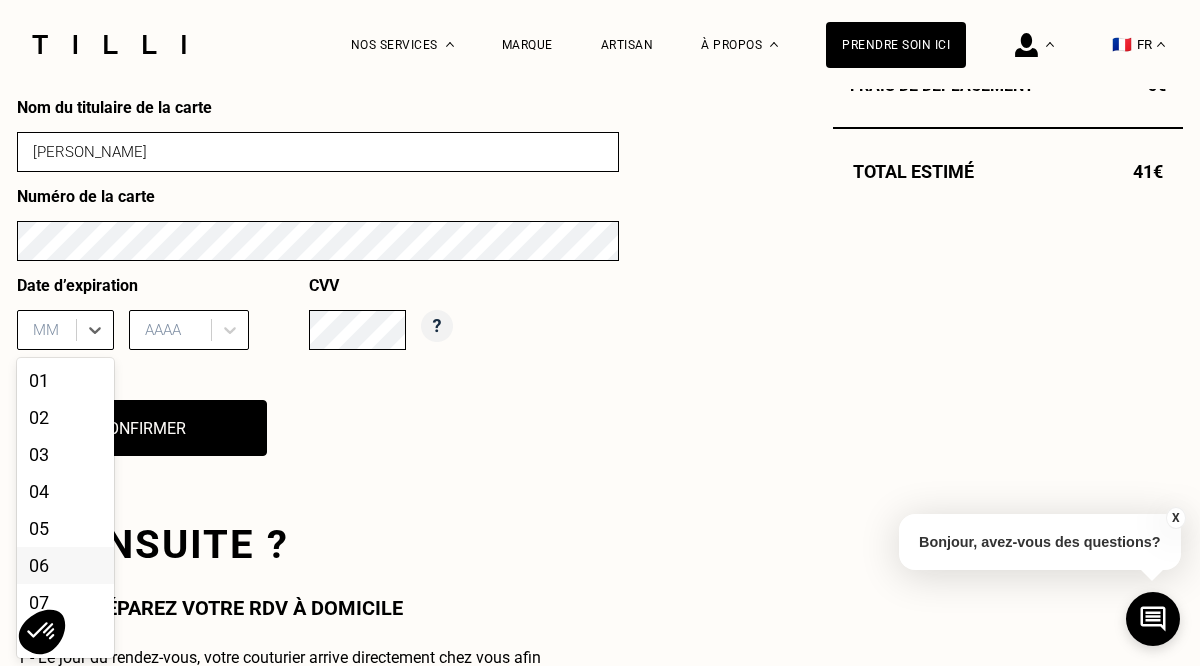 click on "06" at bounding box center [65, 565] 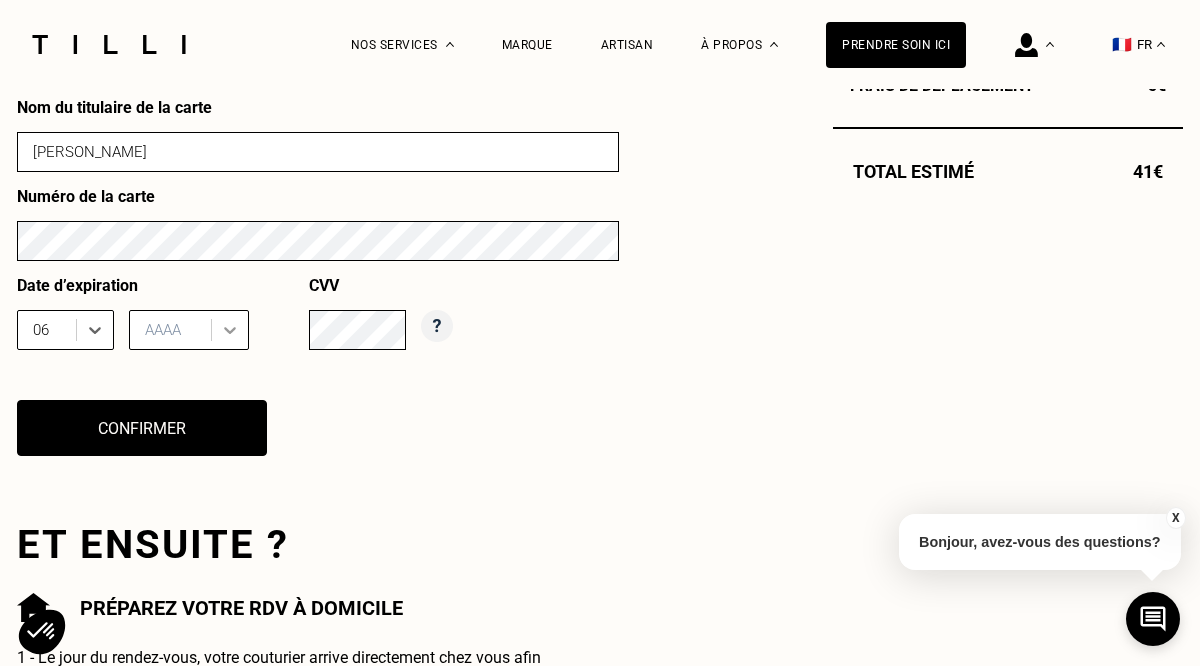 click 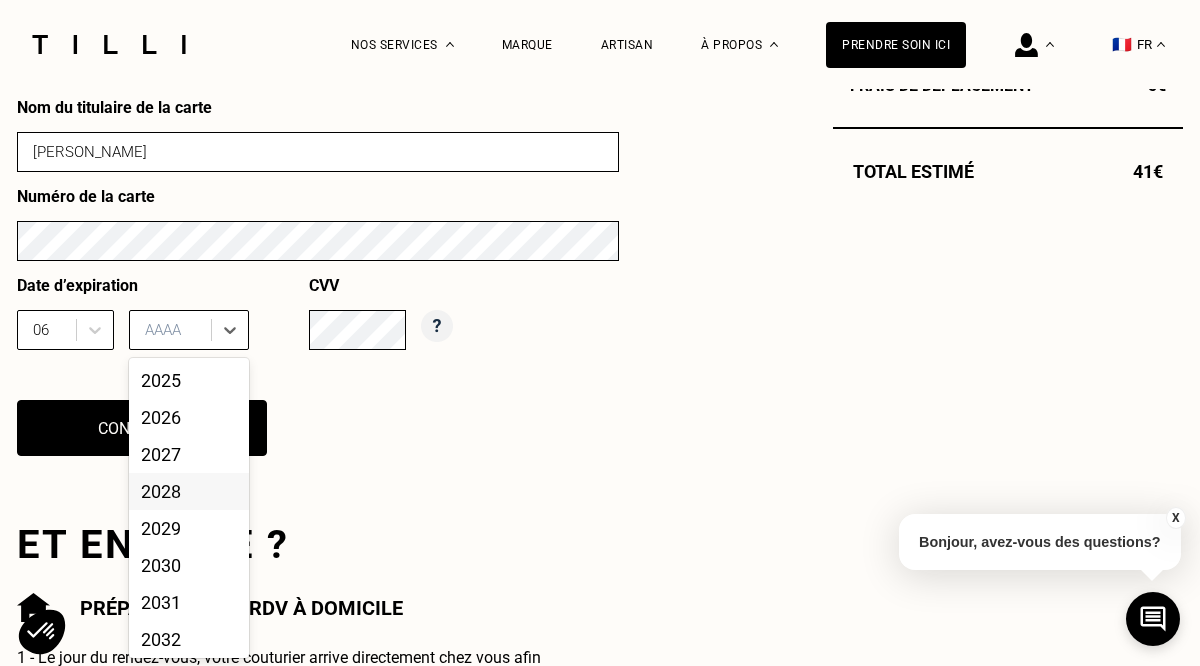 click on "2028" at bounding box center (189, 491) 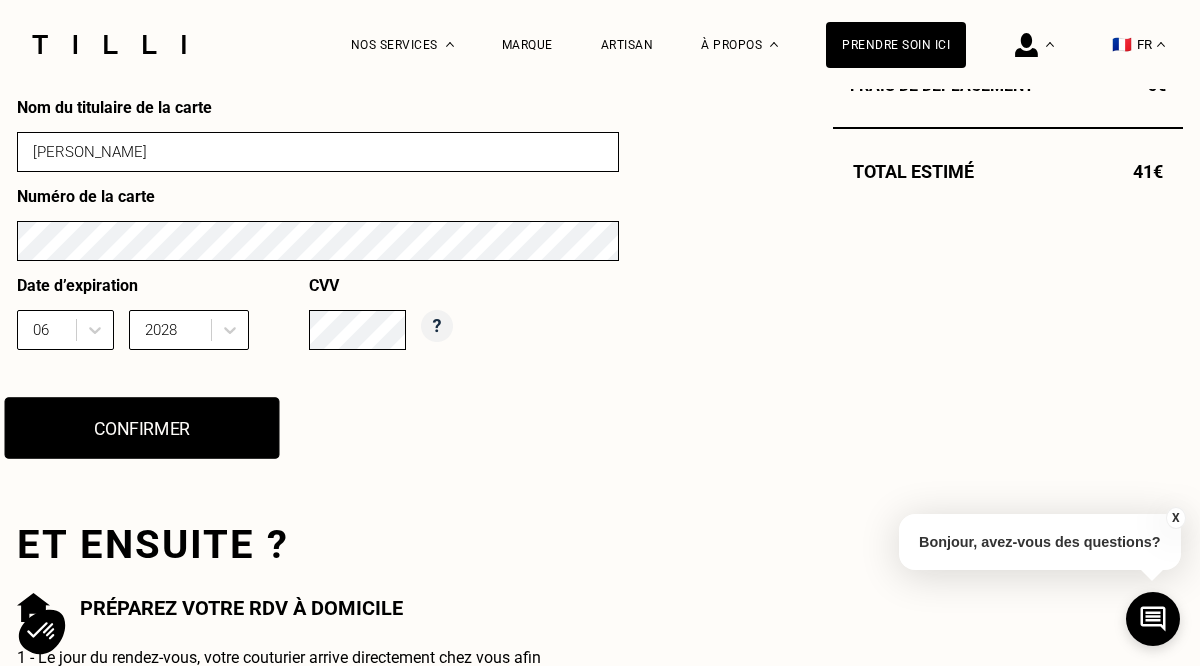 click on "Confirmer" at bounding box center [142, 428] 